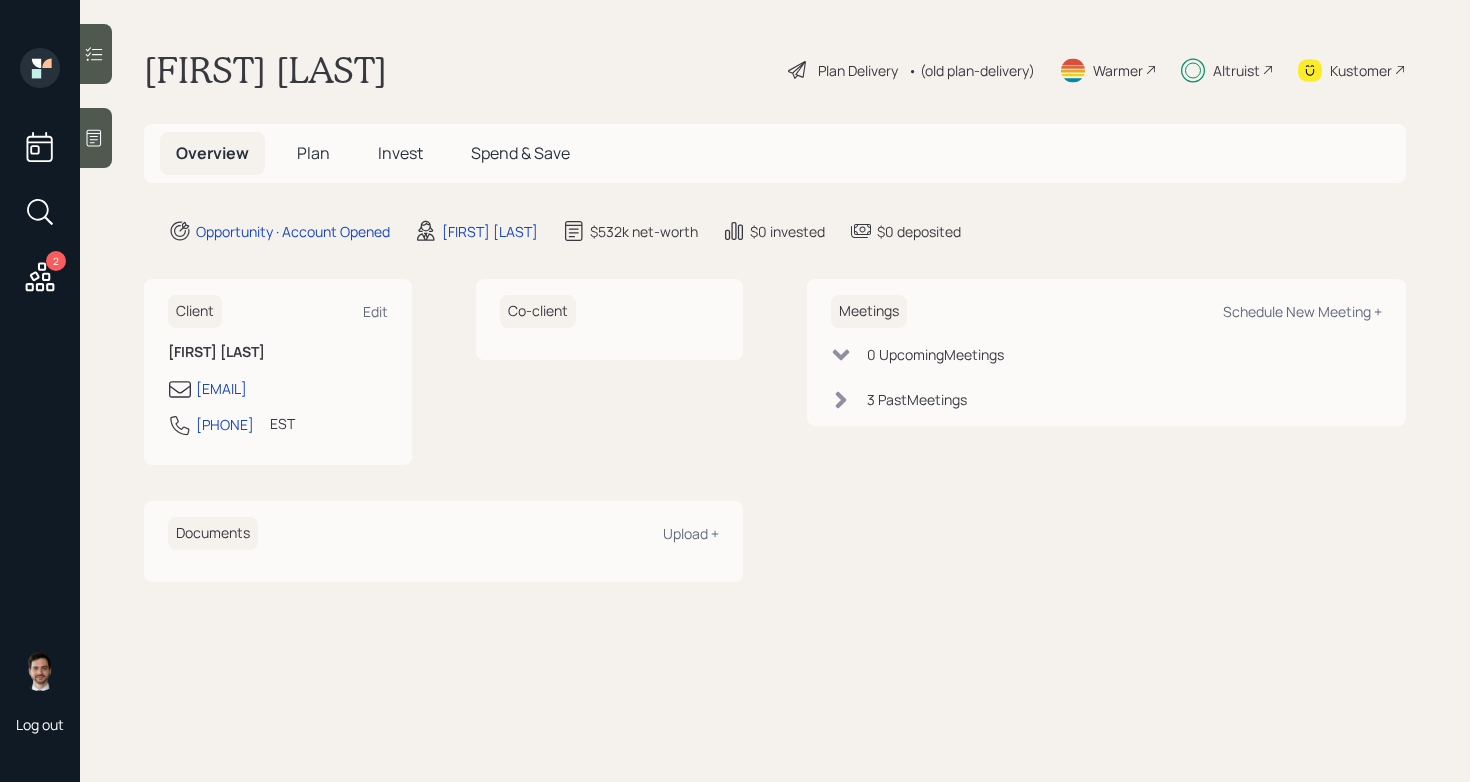 scroll, scrollTop: 0, scrollLeft: 0, axis: both 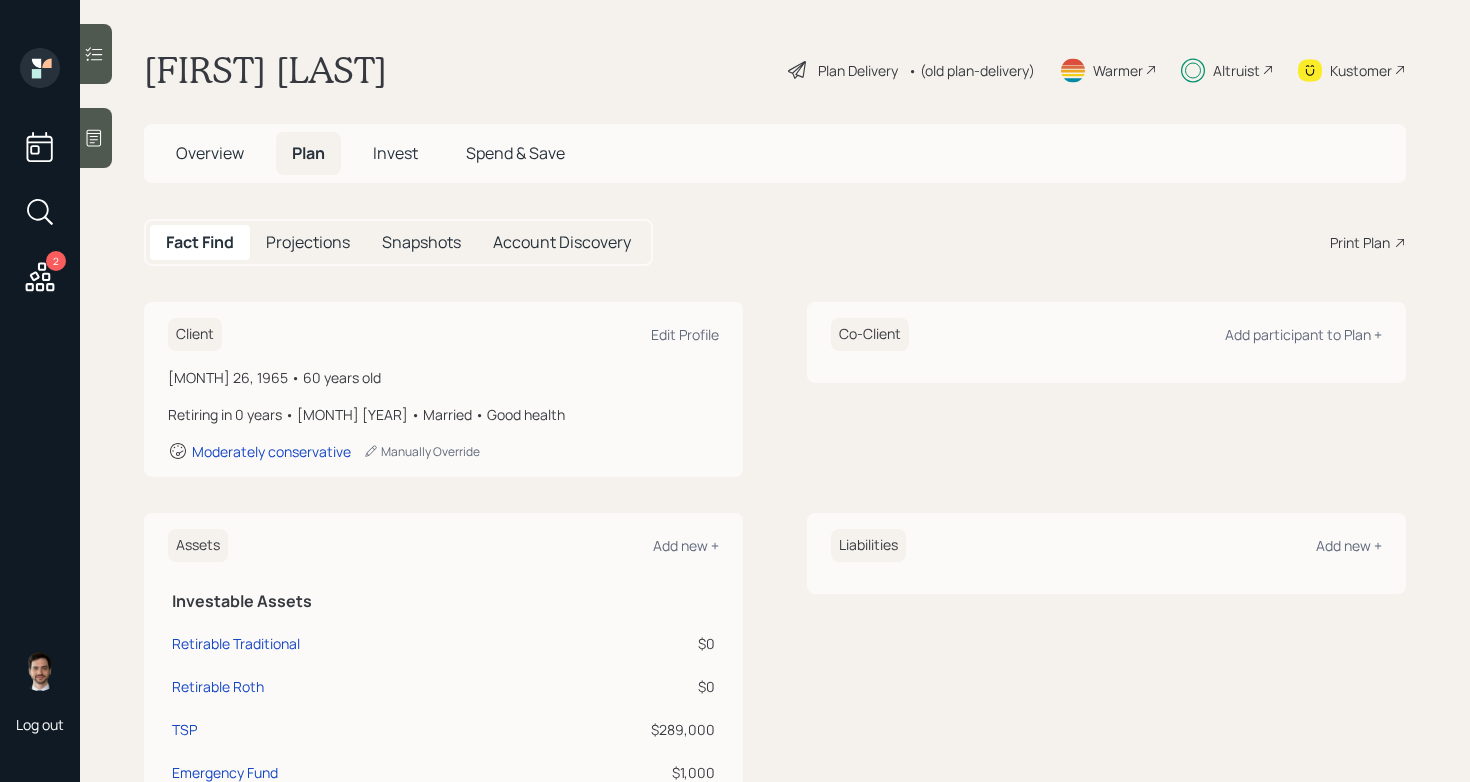 click on "Plan Delivery" at bounding box center [858, 70] 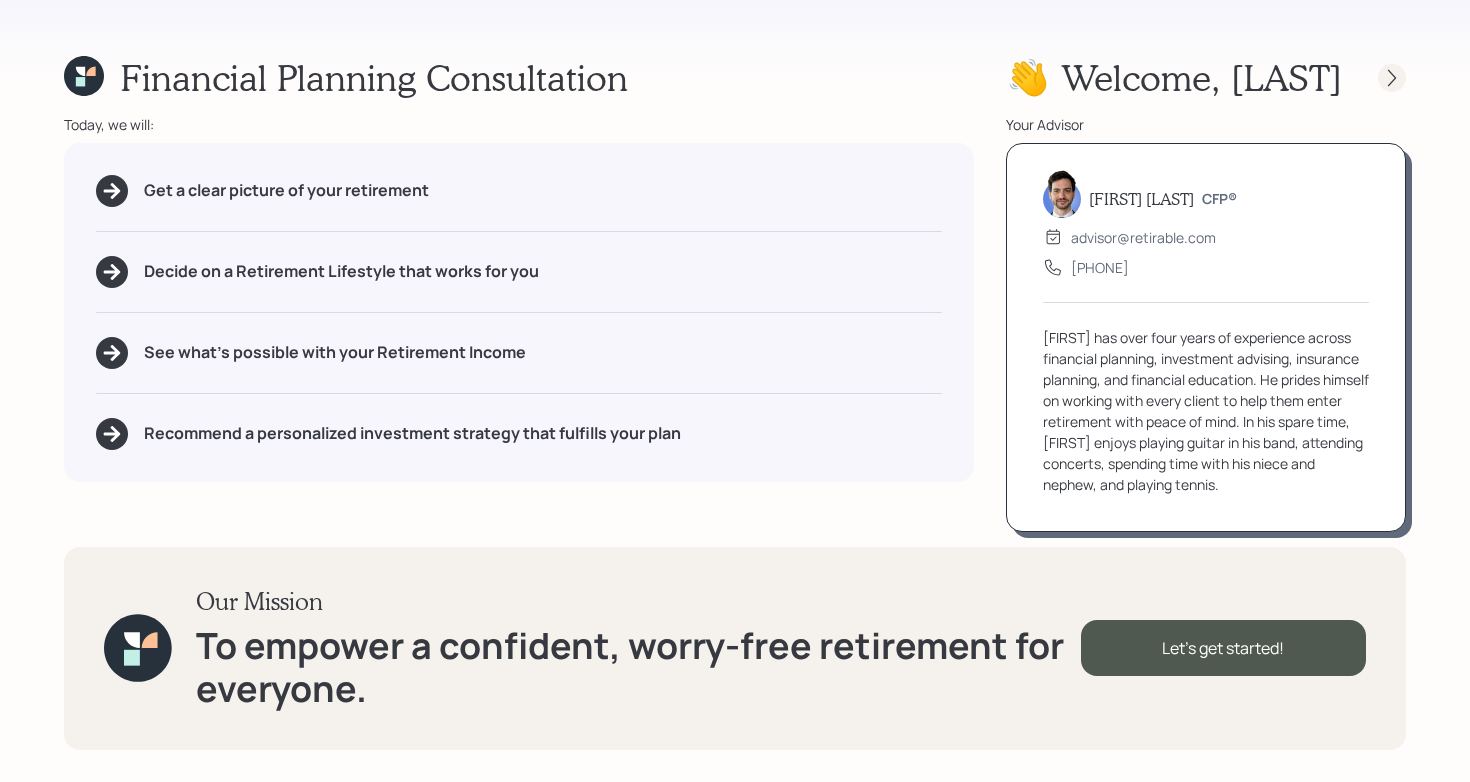 click 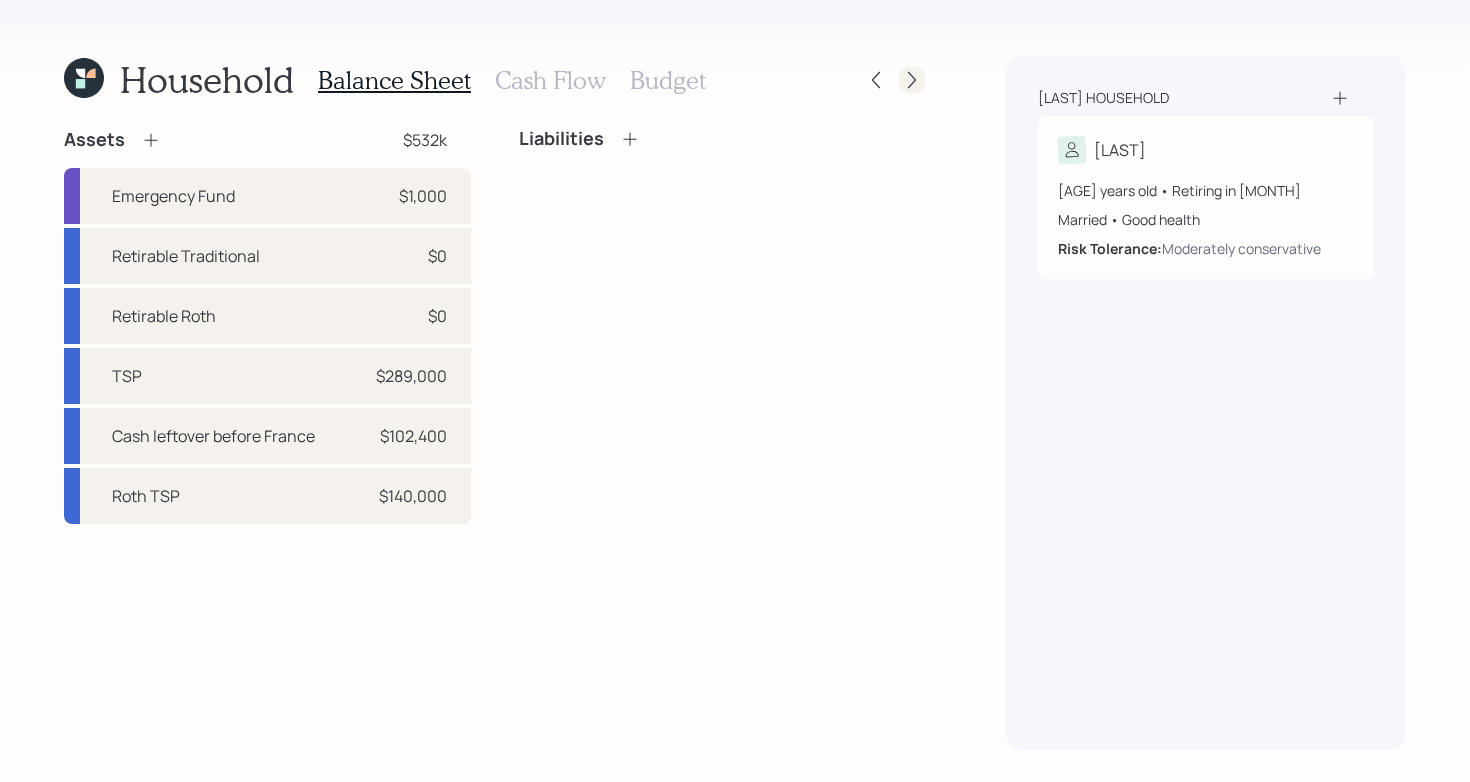 click 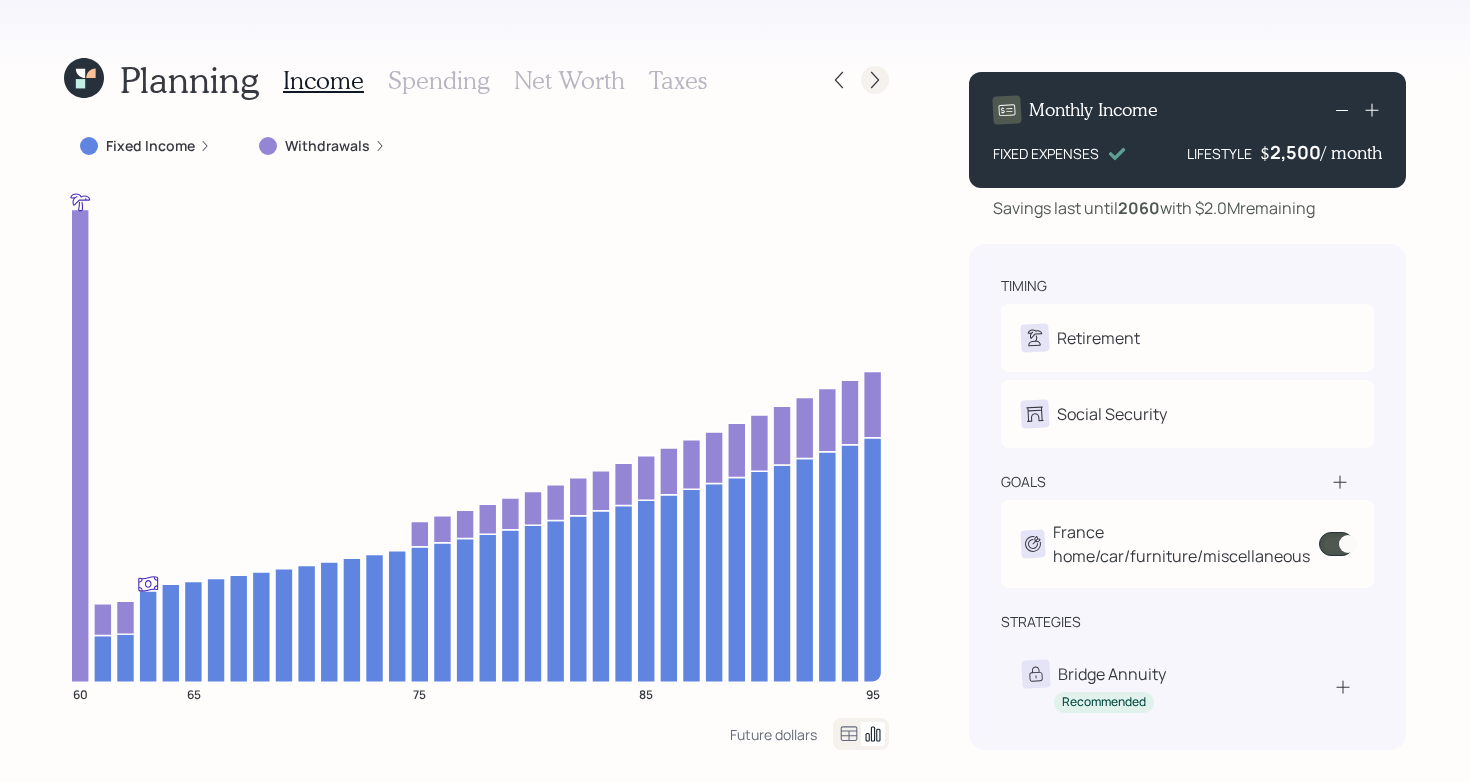click 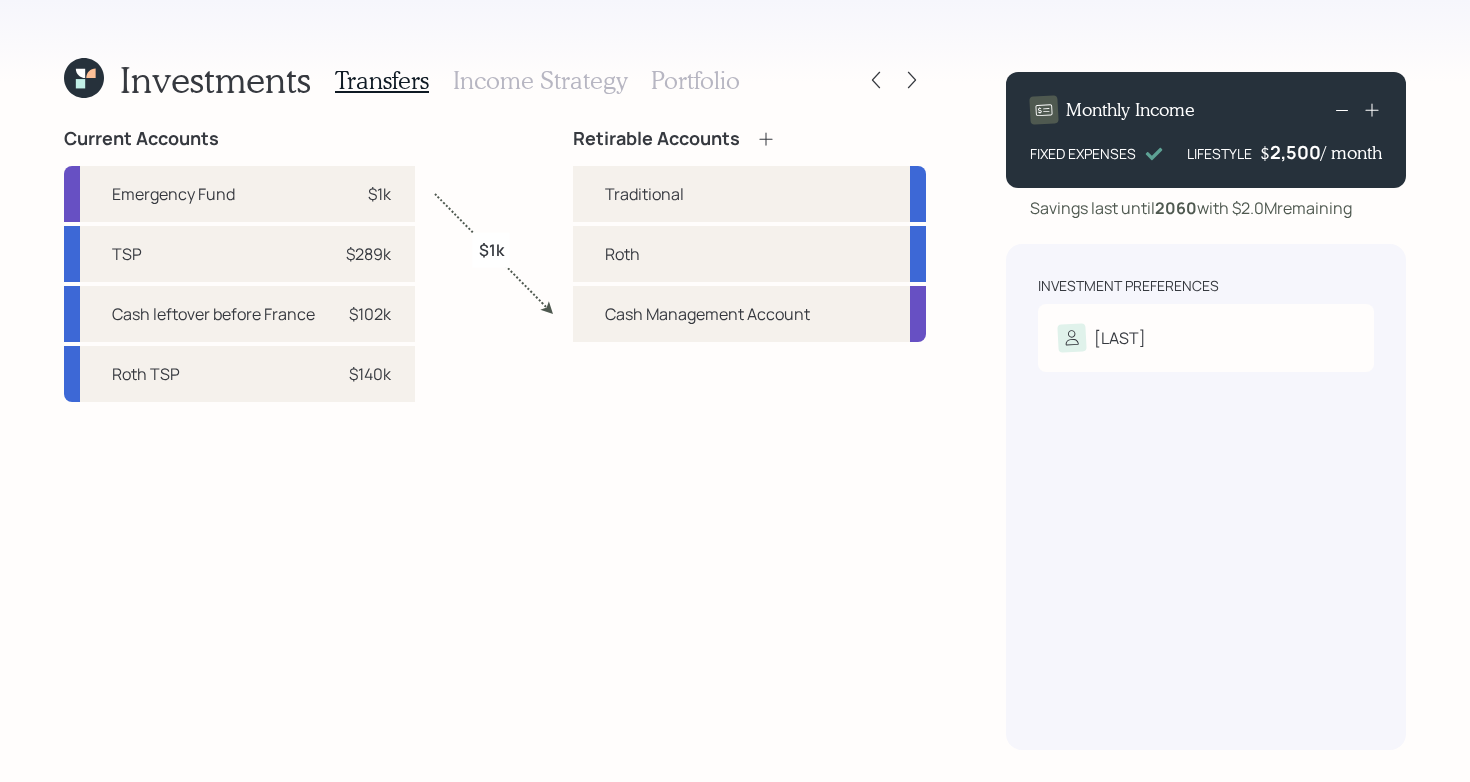 click on "Portfolio" at bounding box center [695, 80] 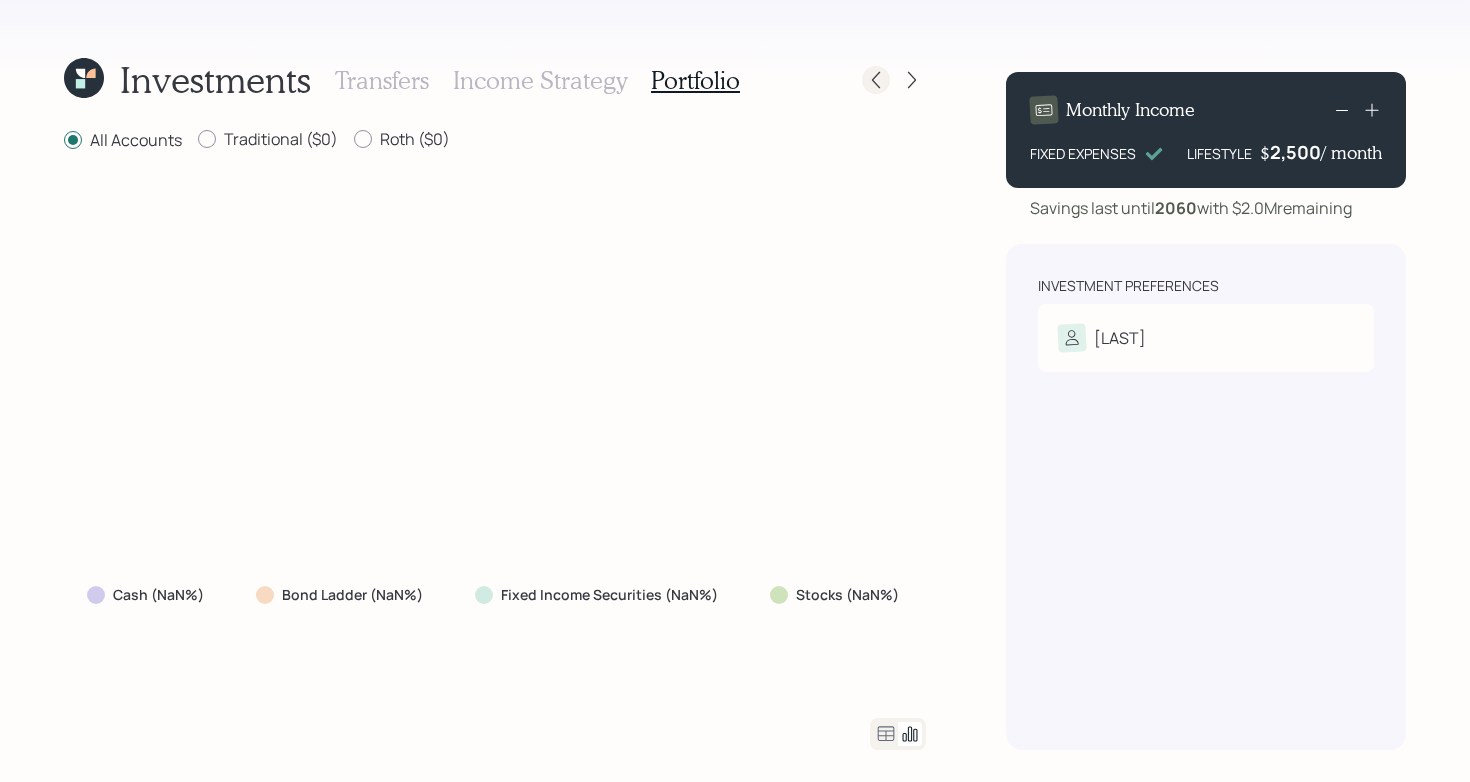 click 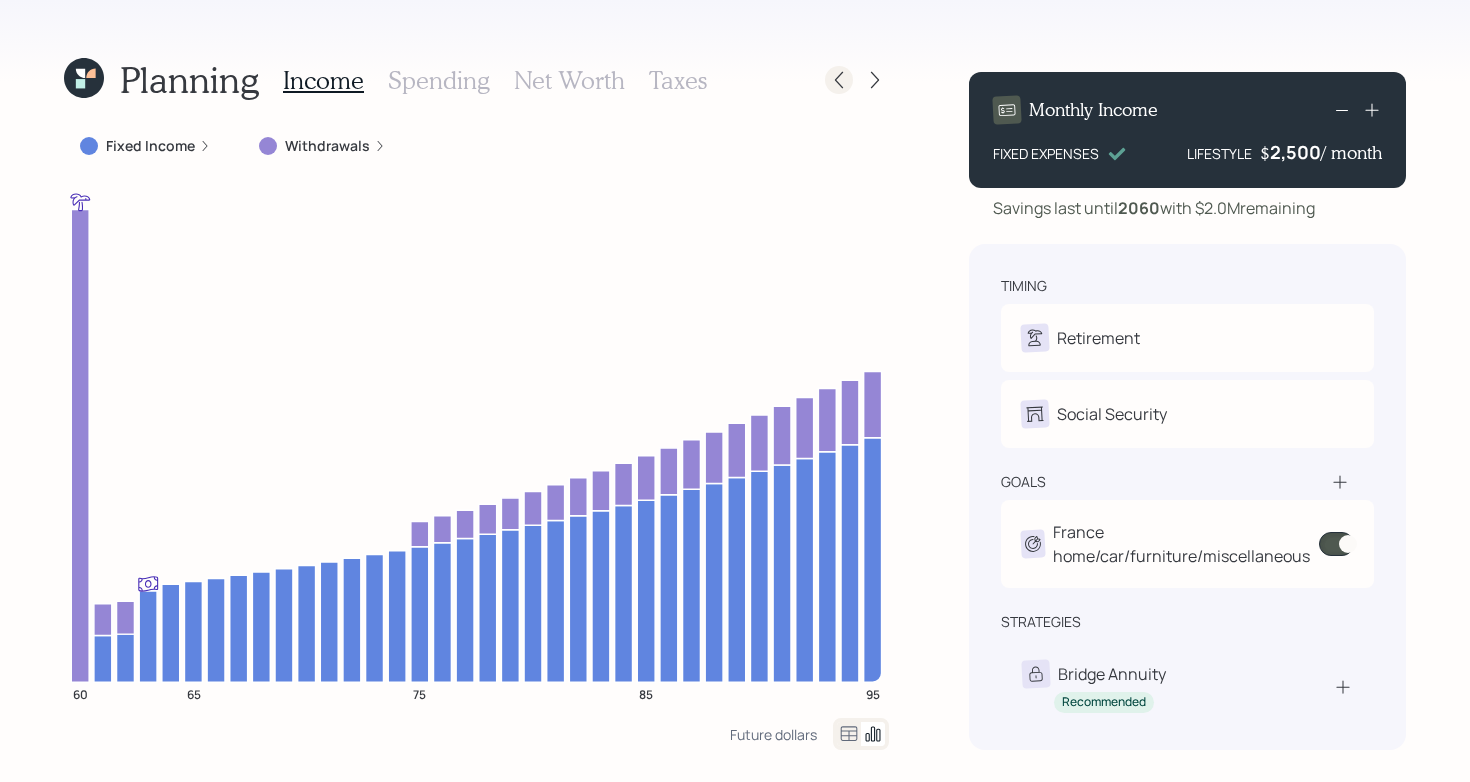 click 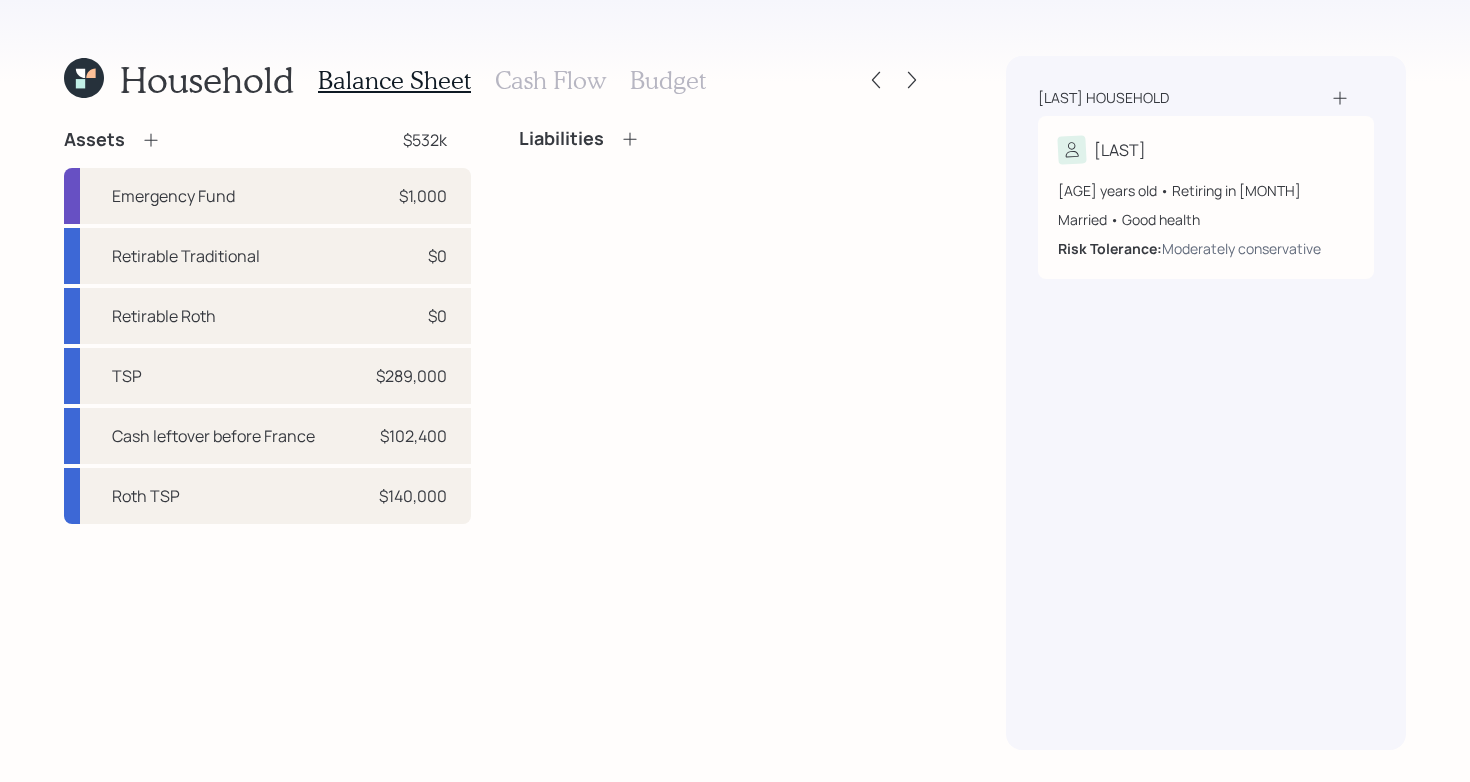 click on "Liabilities" at bounding box center [722, 326] 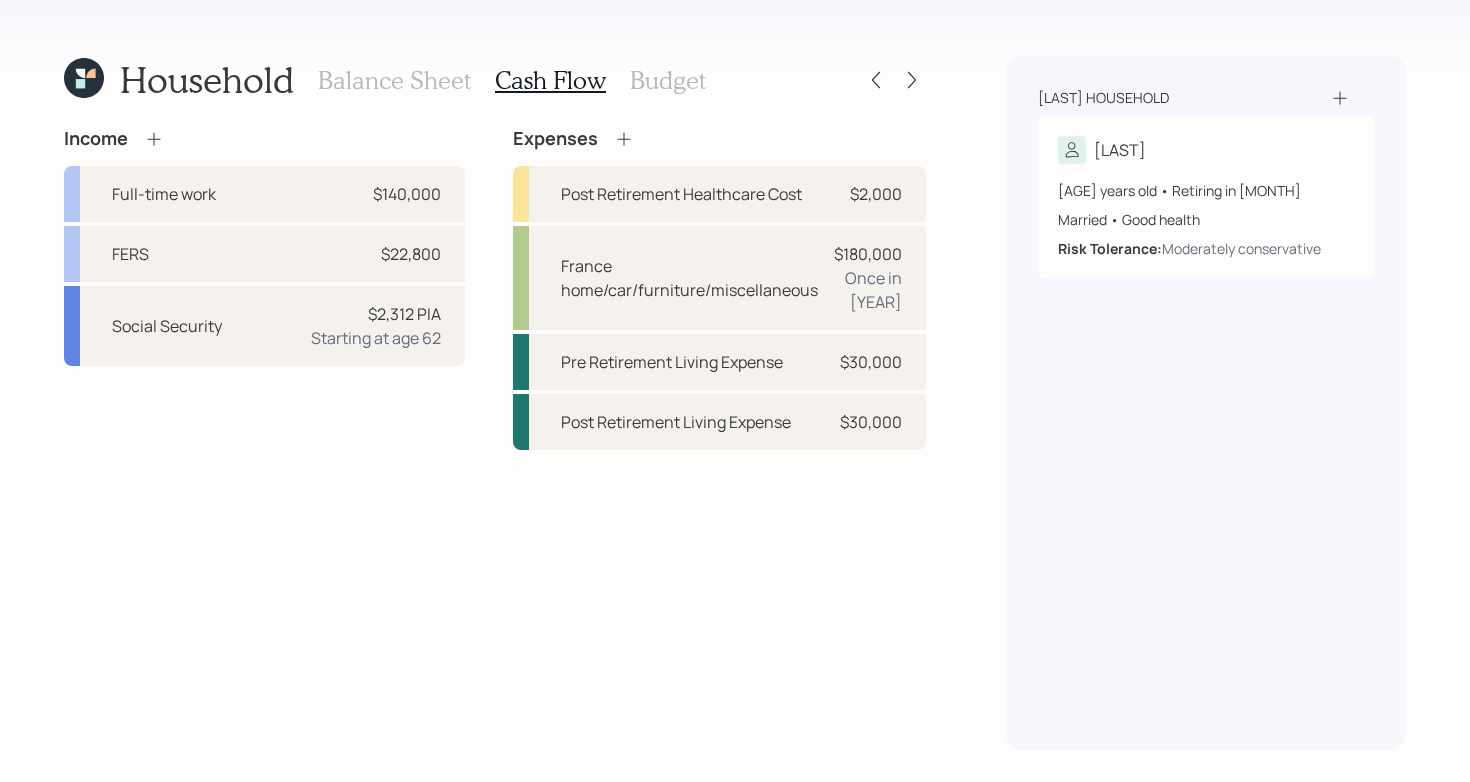 click on "Income Full-time work $140,000 FERS $22,800 Social Security $2,312 PIA Starting at age 62 Expenses Post Retirement Healthcare Cost $2,000 France home/car/furniture/miscellaneous $180,000     Once in [YEAR] Pre Retirement Living Expense $30,000 Post Retirement Living Expense $30,000" at bounding box center (495, 289) 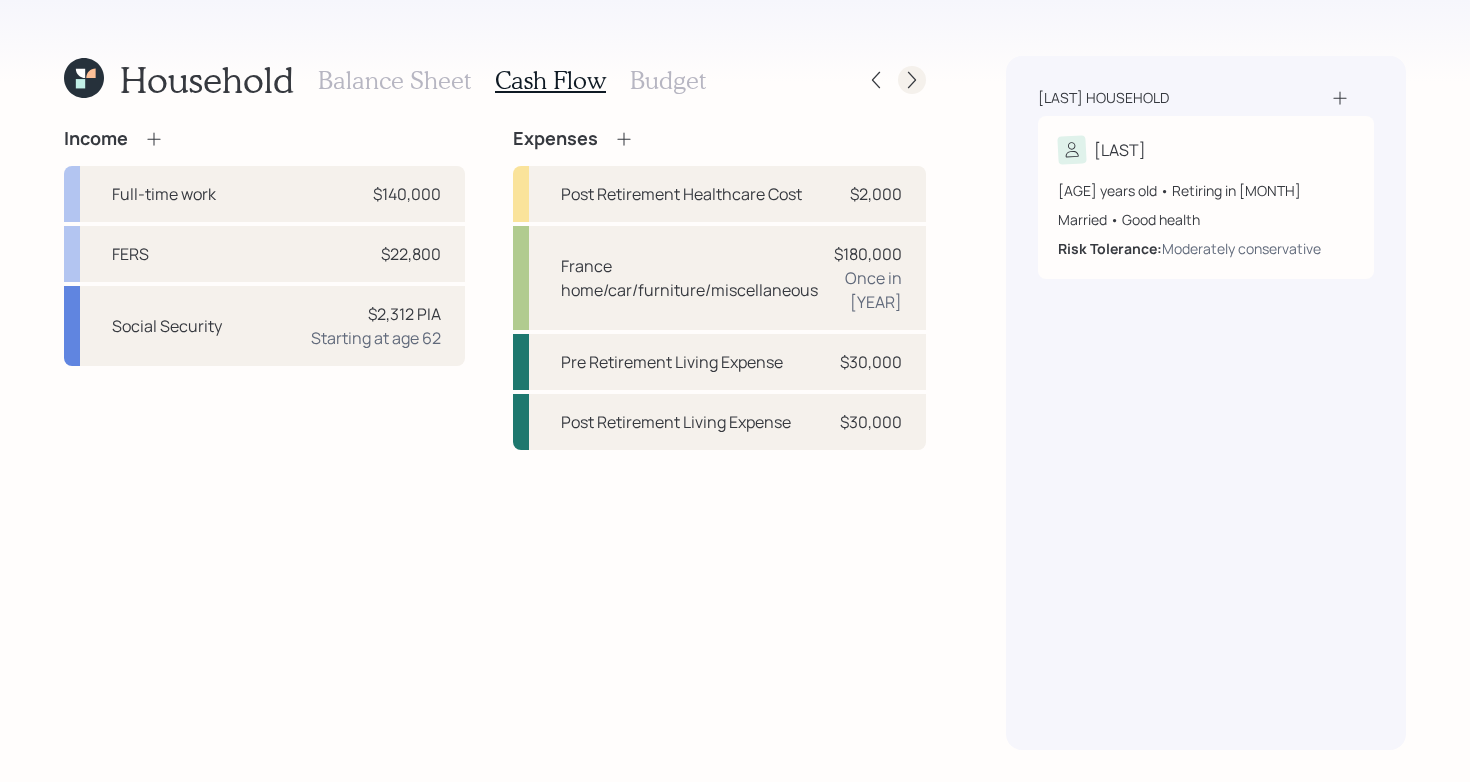 click 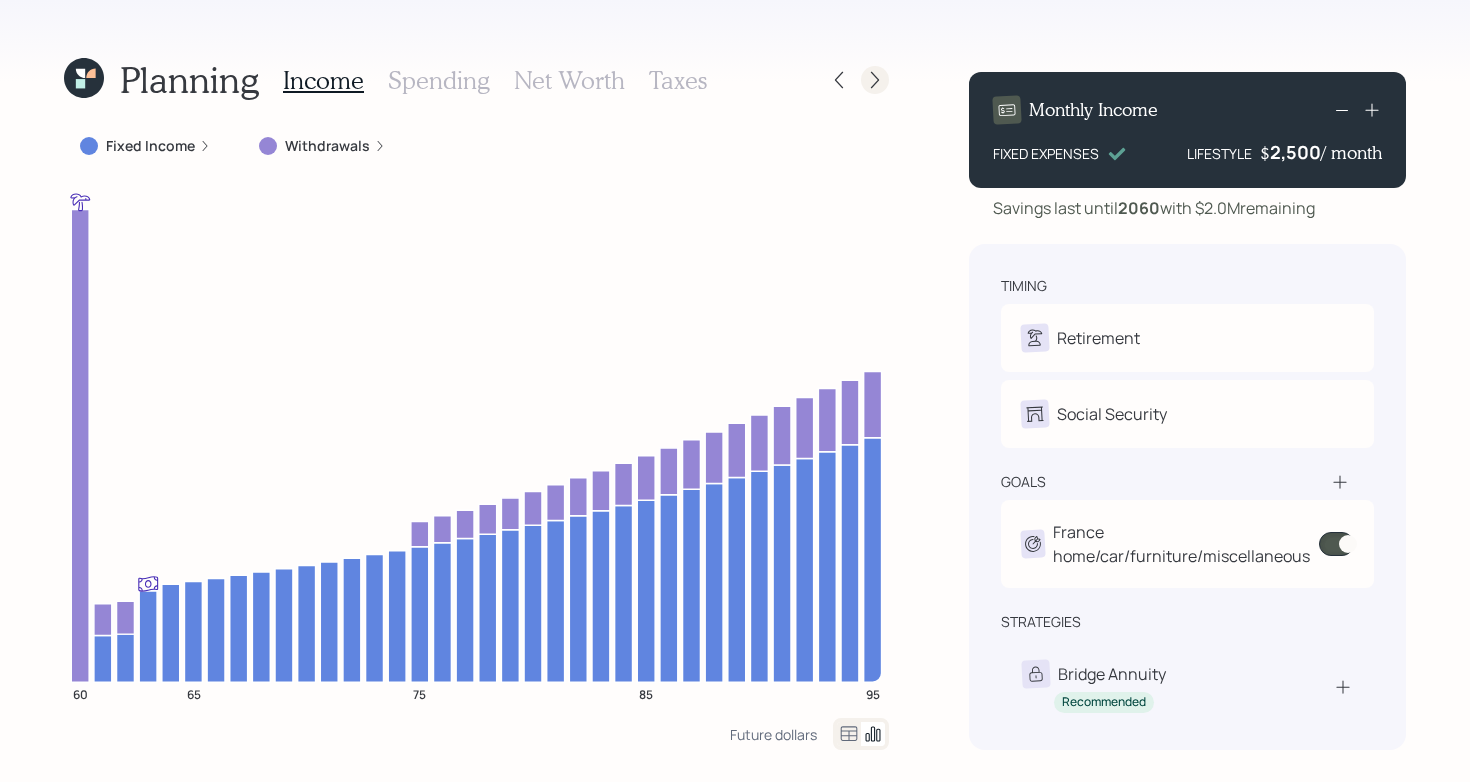 click 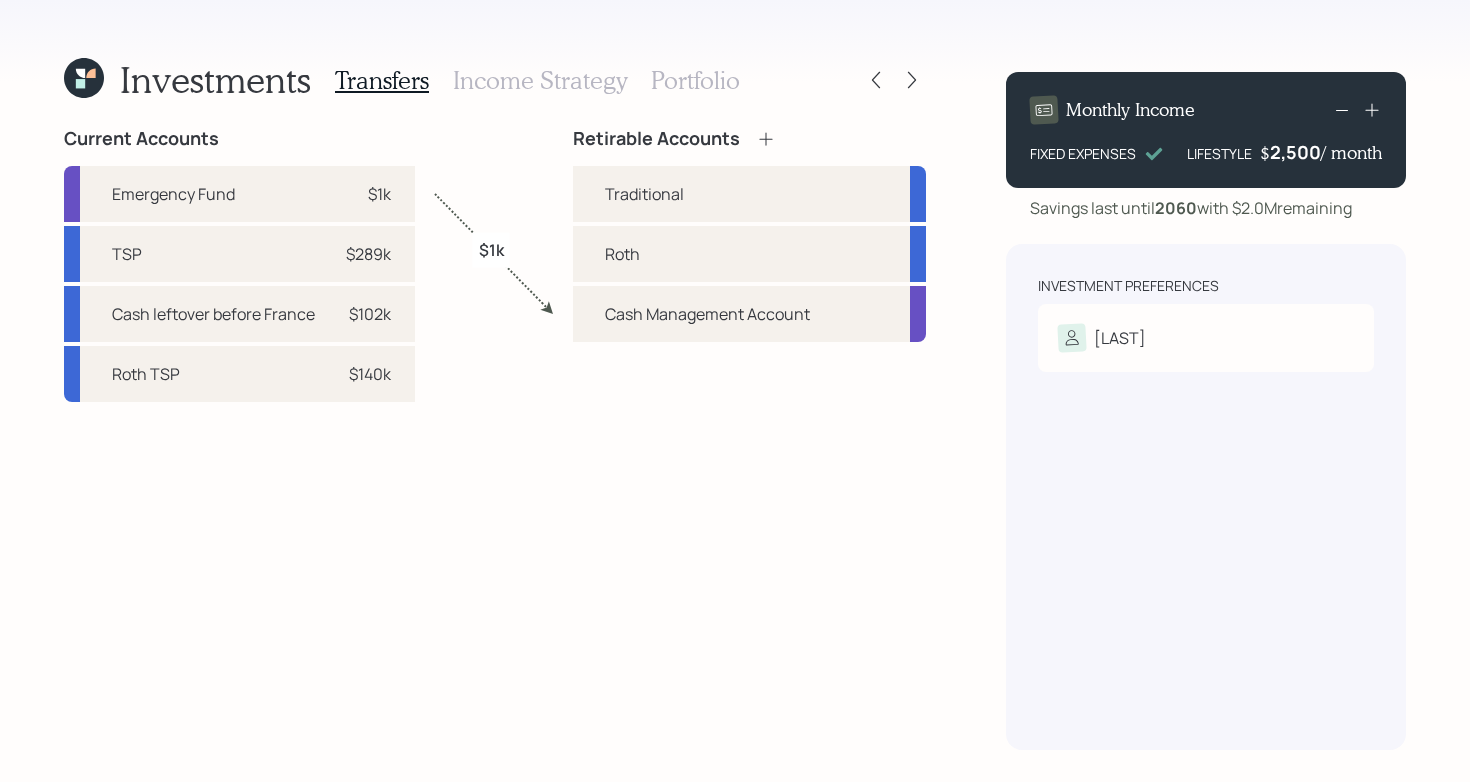 click on "Income Strategy" at bounding box center (540, 80) 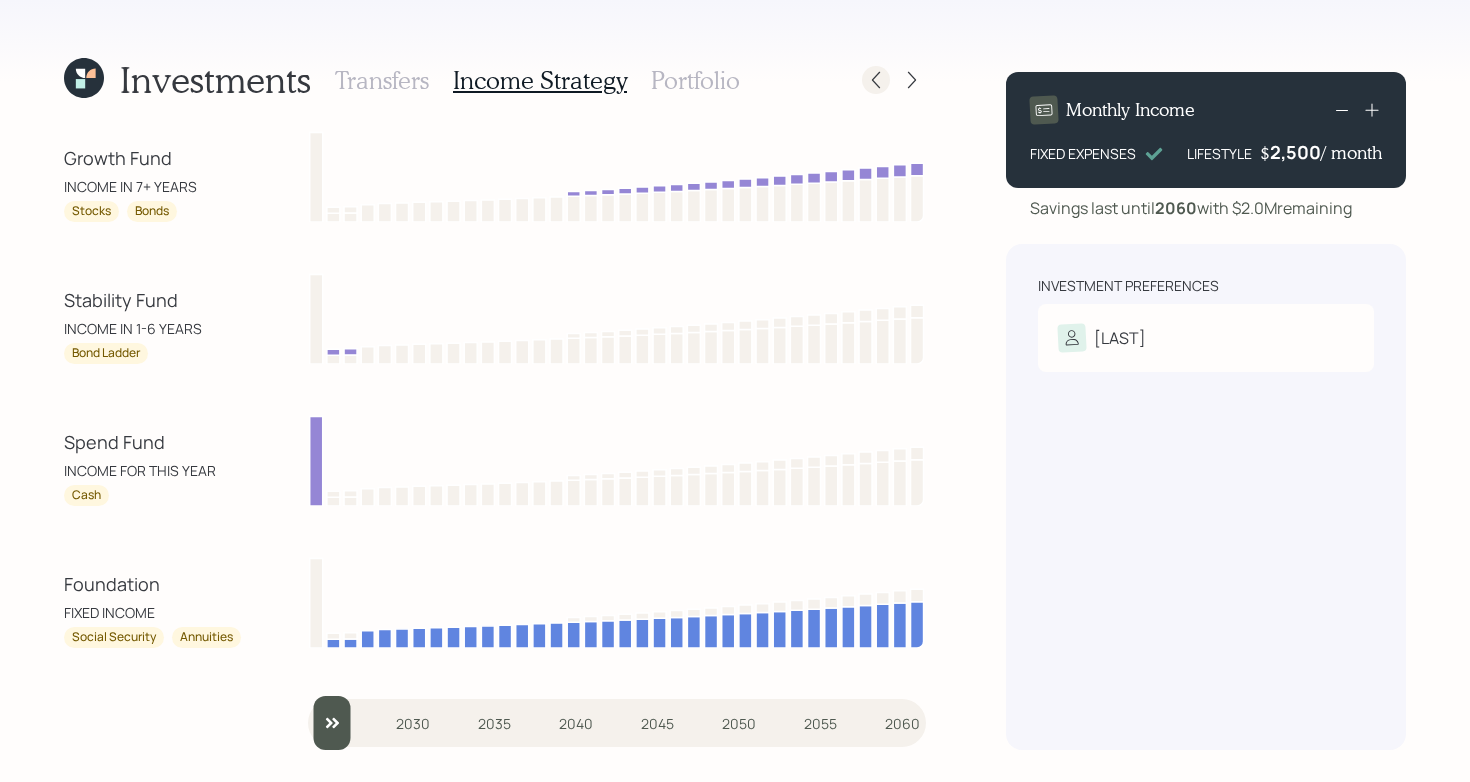 click 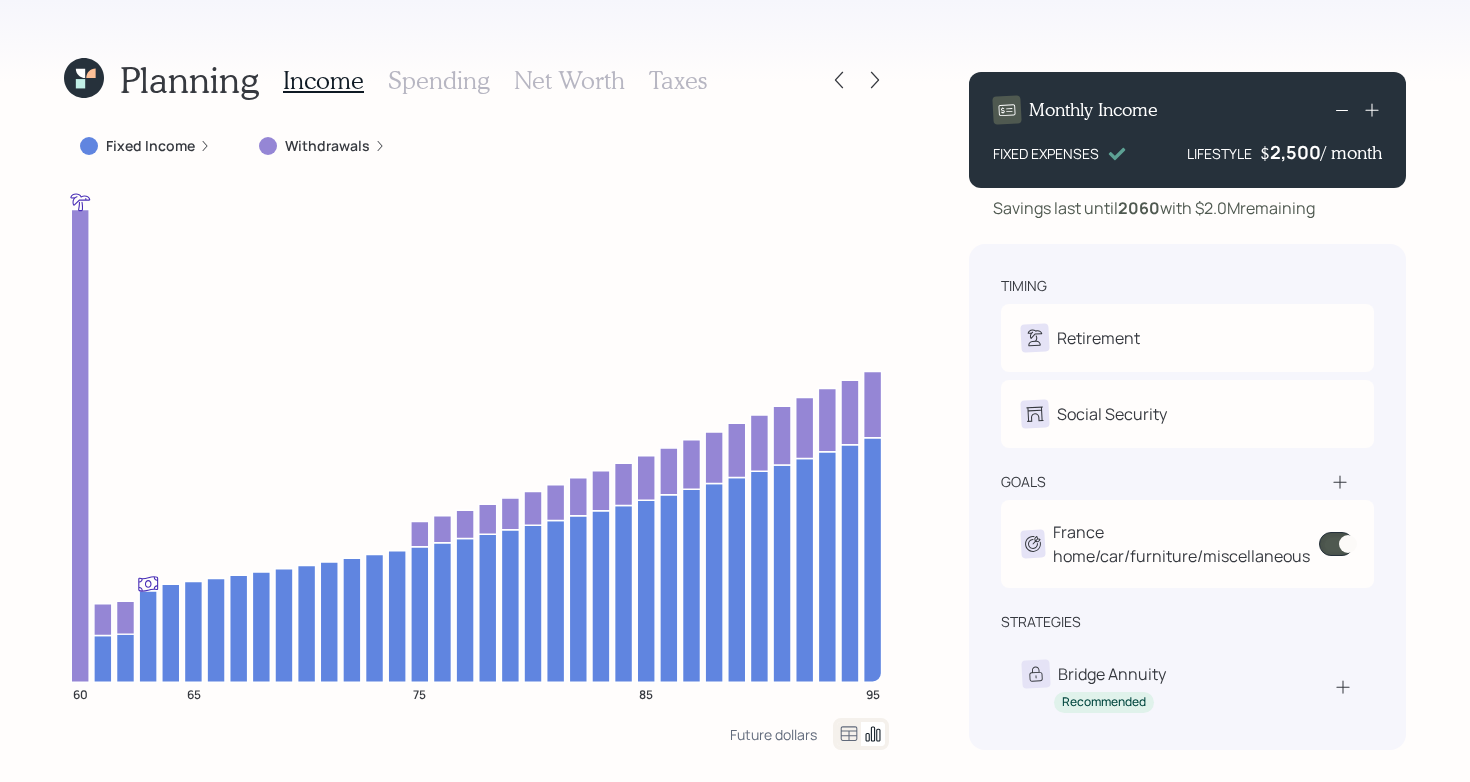click on "Fixed Income" at bounding box center [150, 146] 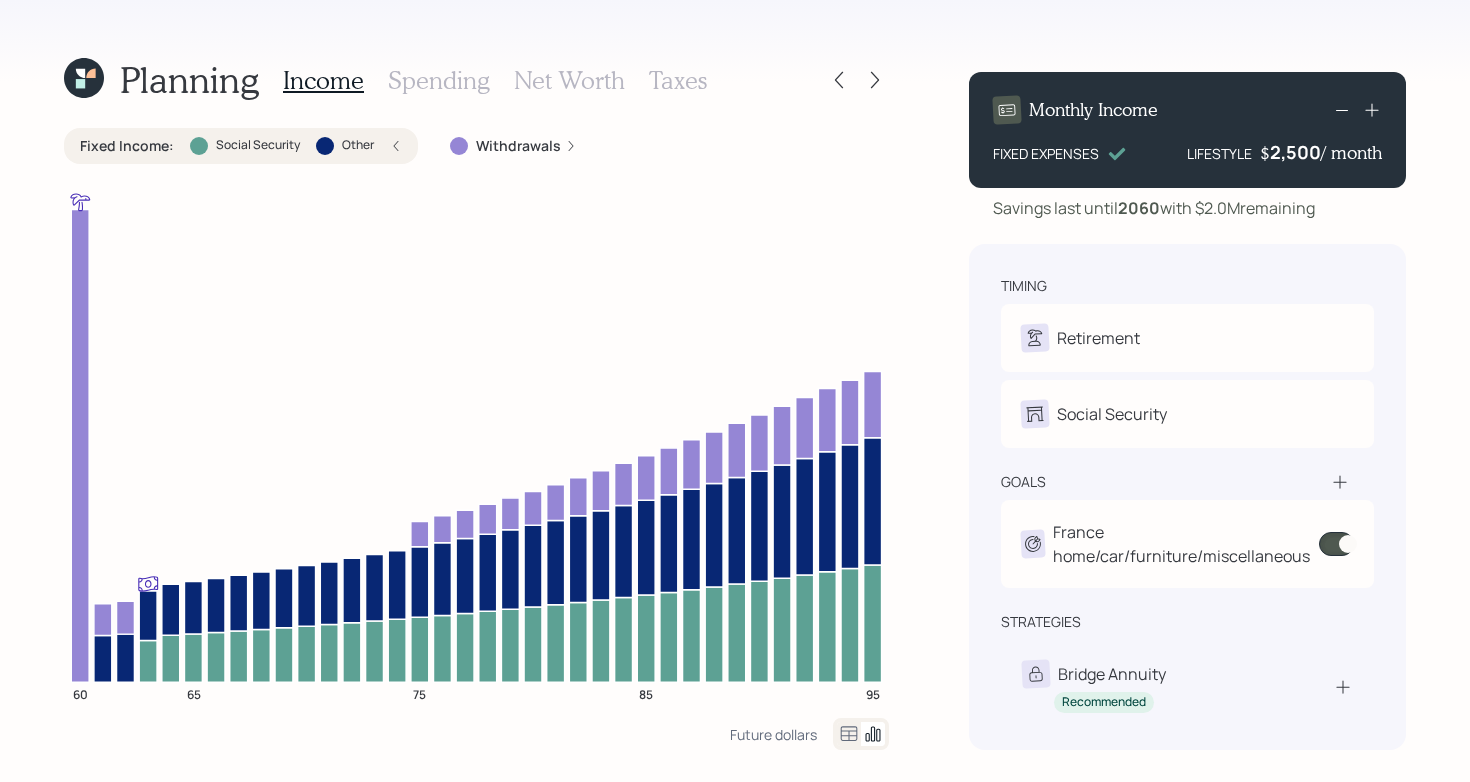 click on "Withdrawals" at bounding box center [518, 146] 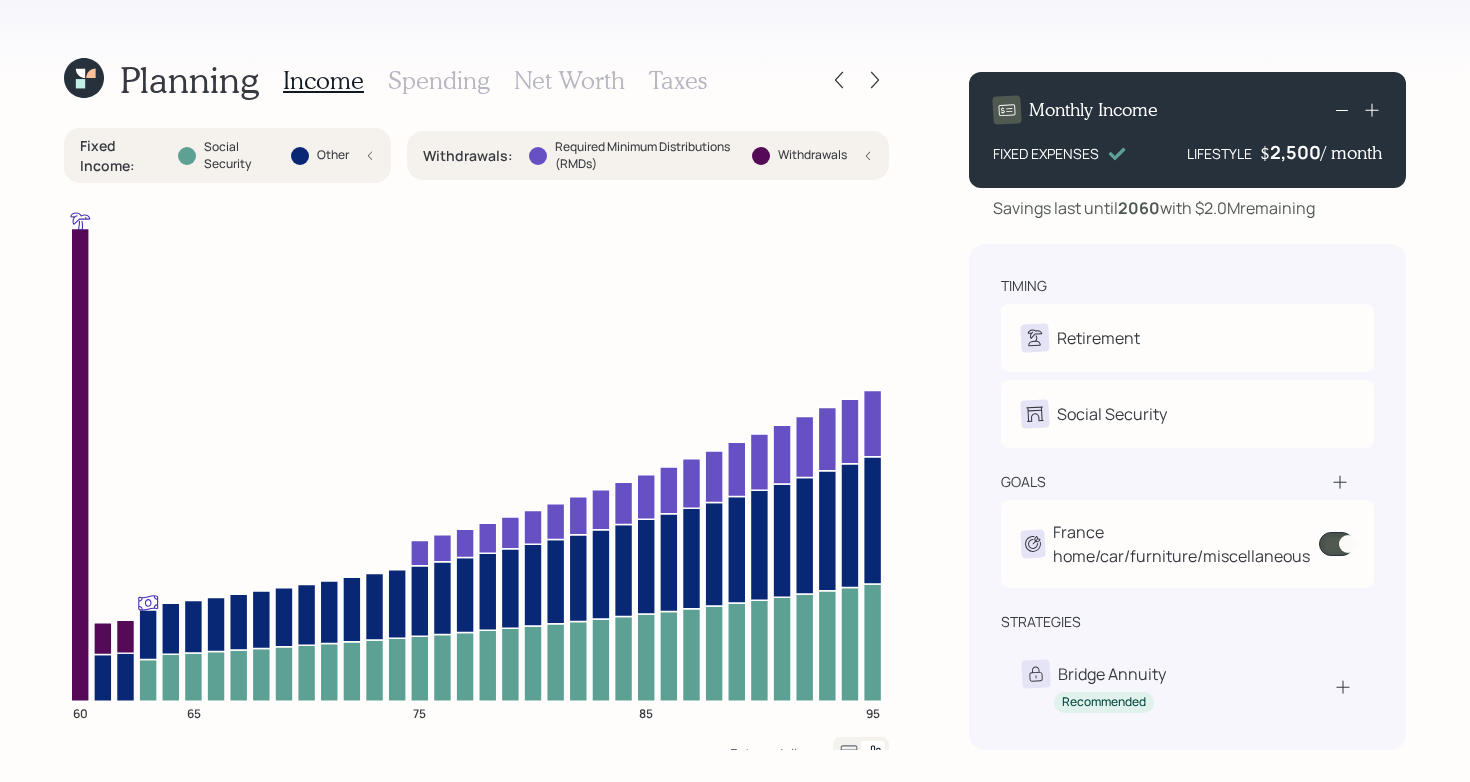 click on "Withdrawals : Required Minimum Distributions (RMDs) Withdrawals" at bounding box center (648, 156) 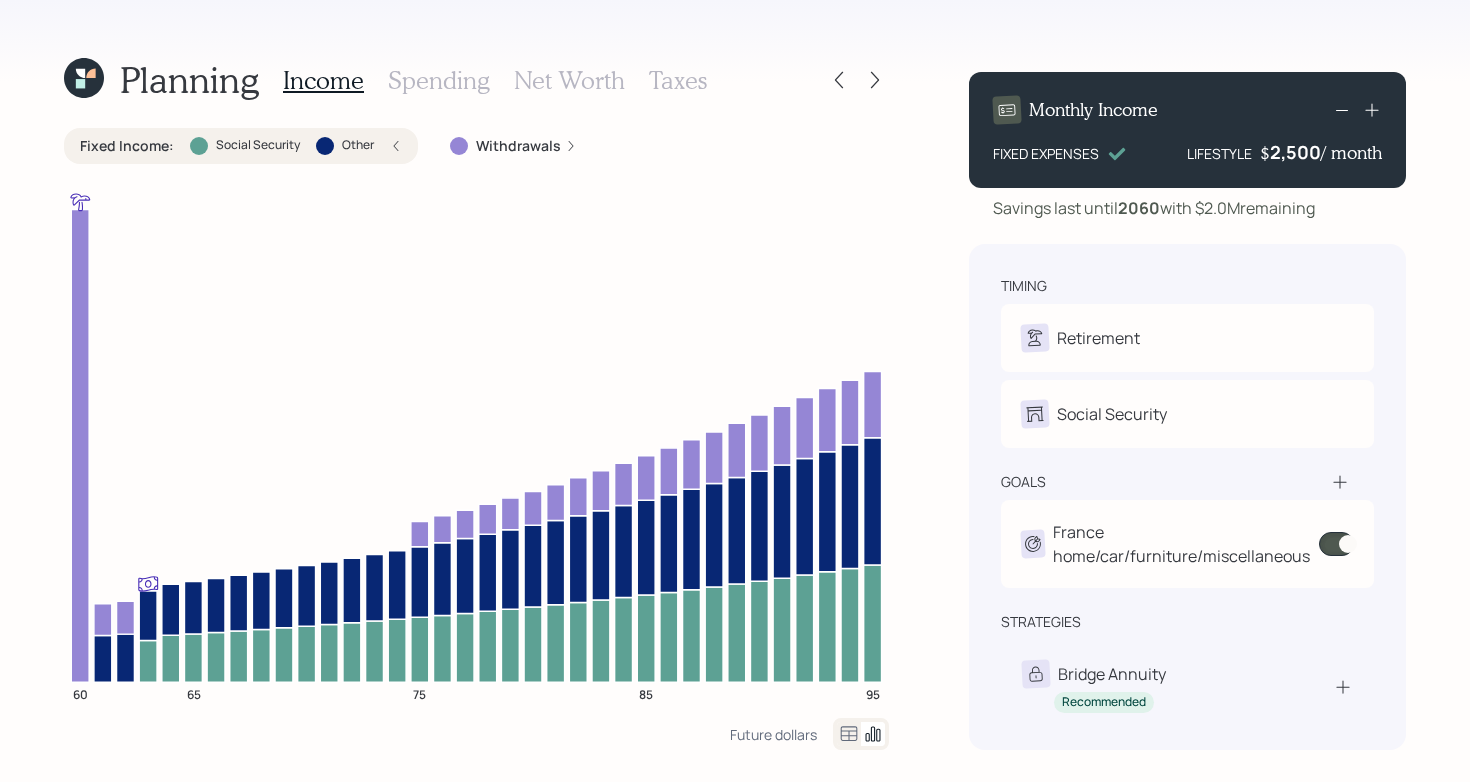 click on "Fixed Income :" at bounding box center [127, 146] 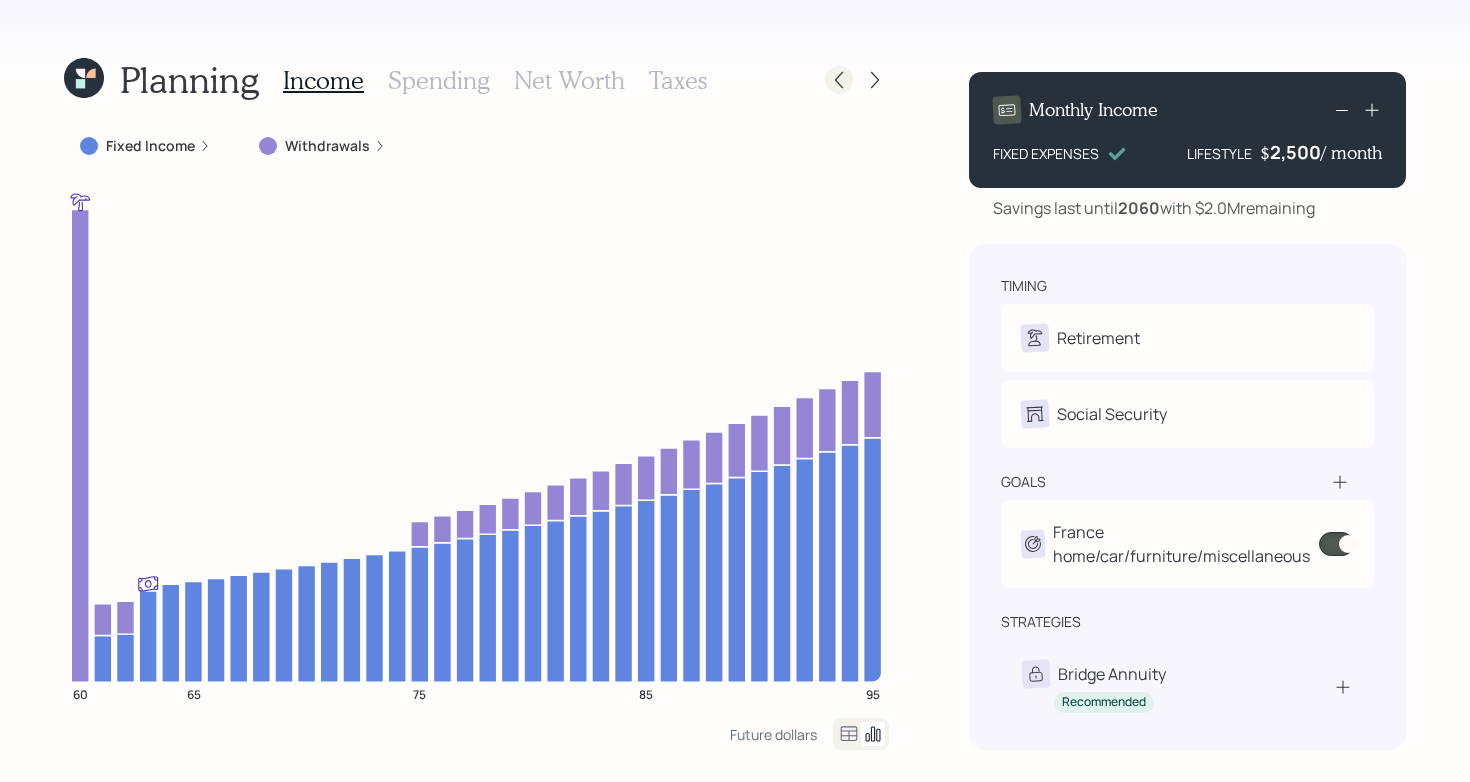 click at bounding box center (839, 80) 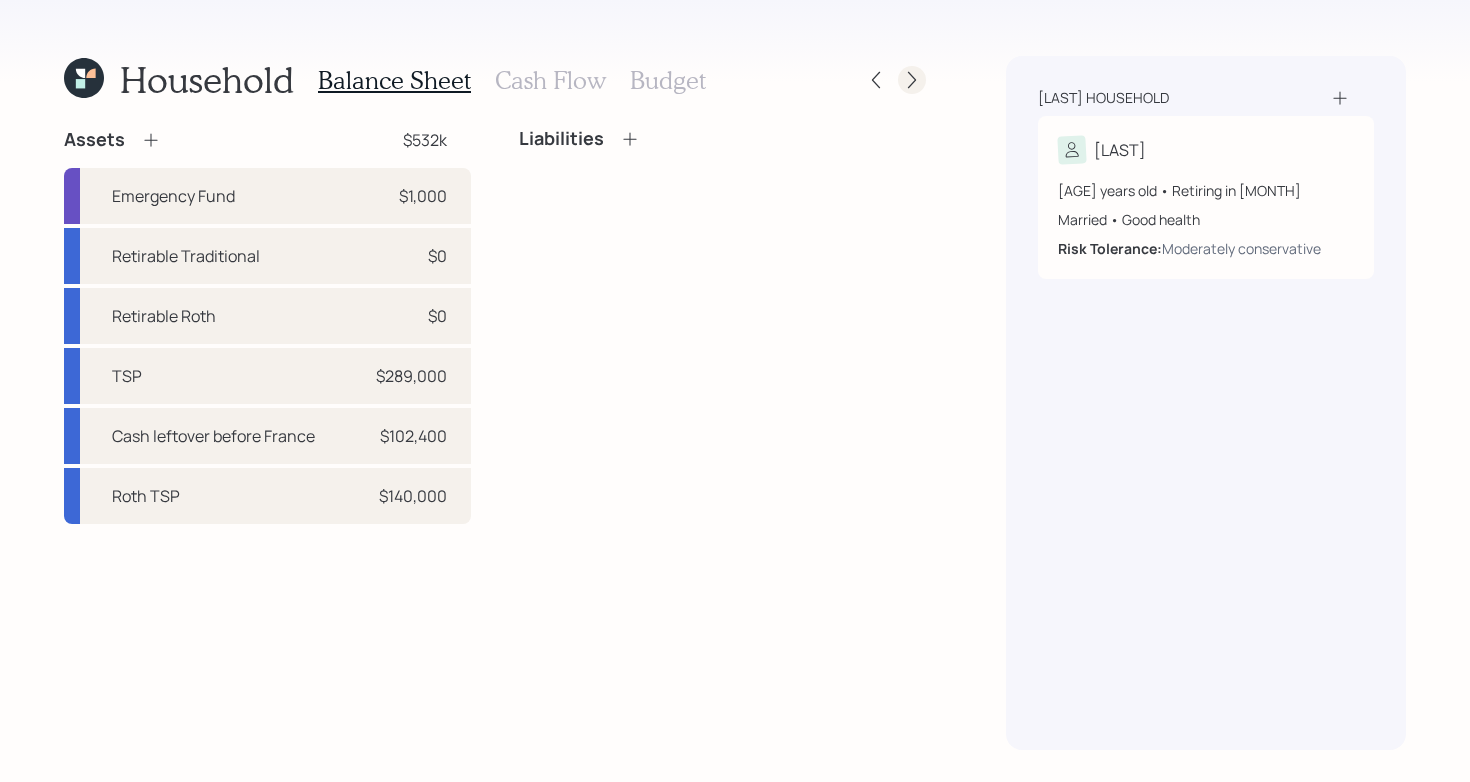 click 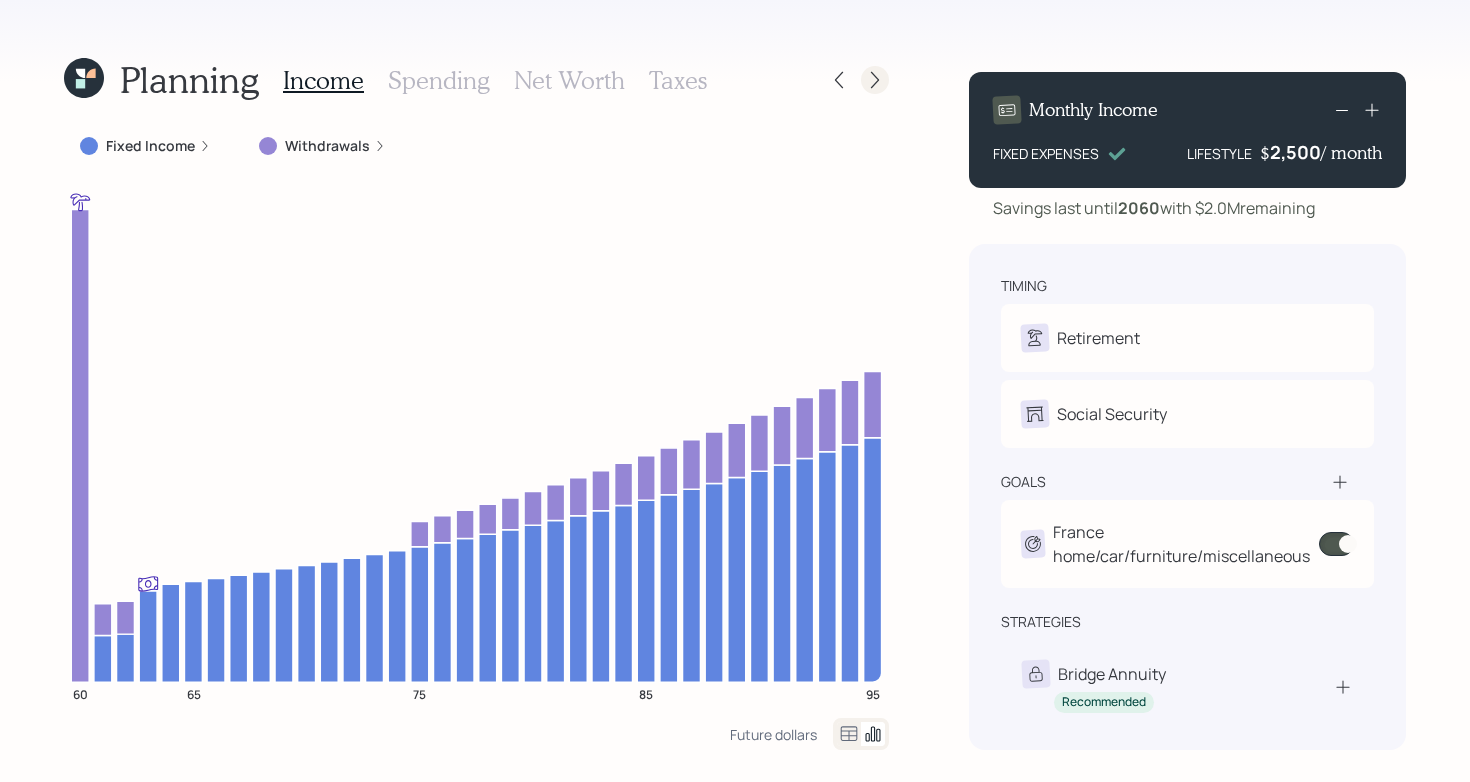 click 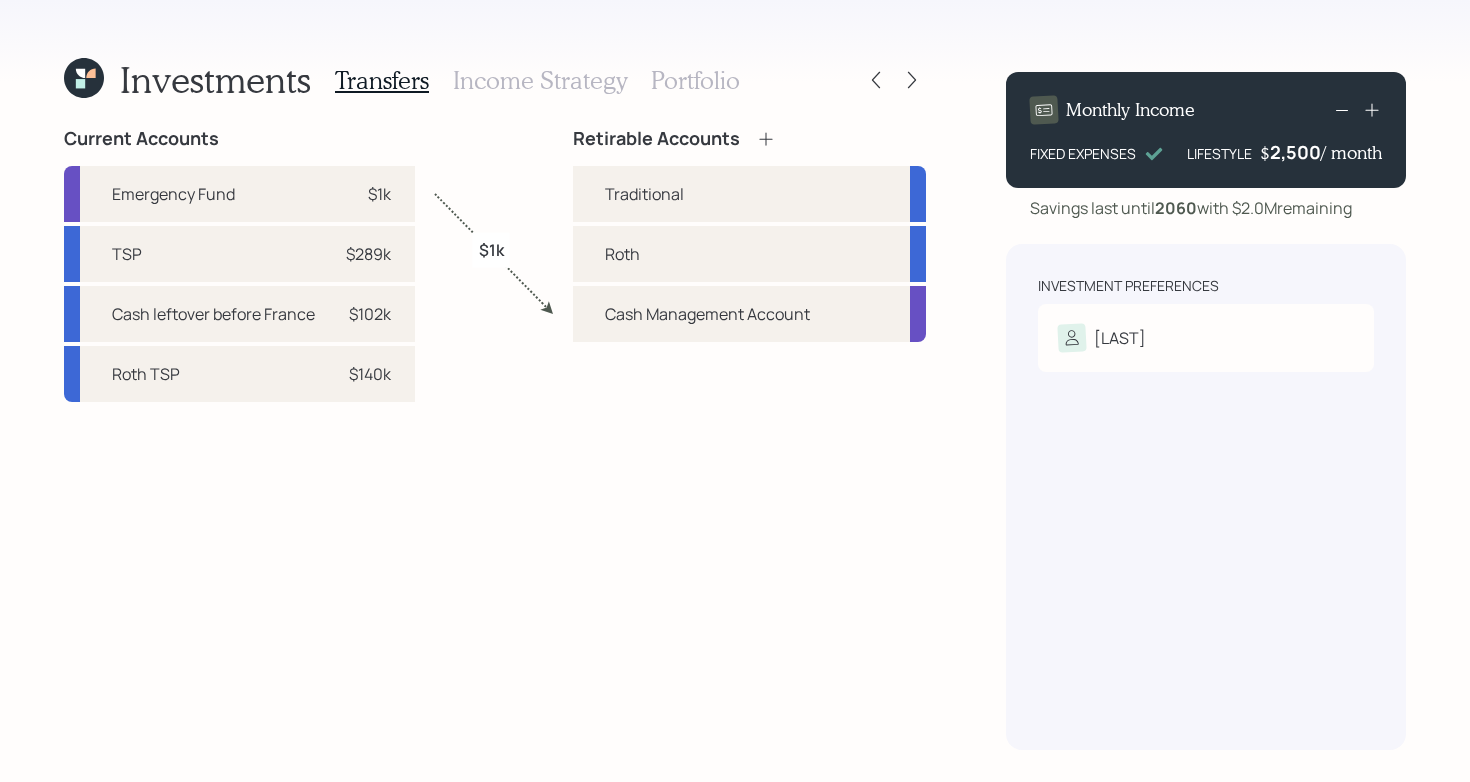 click on "Portfolio" at bounding box center [695, 80] 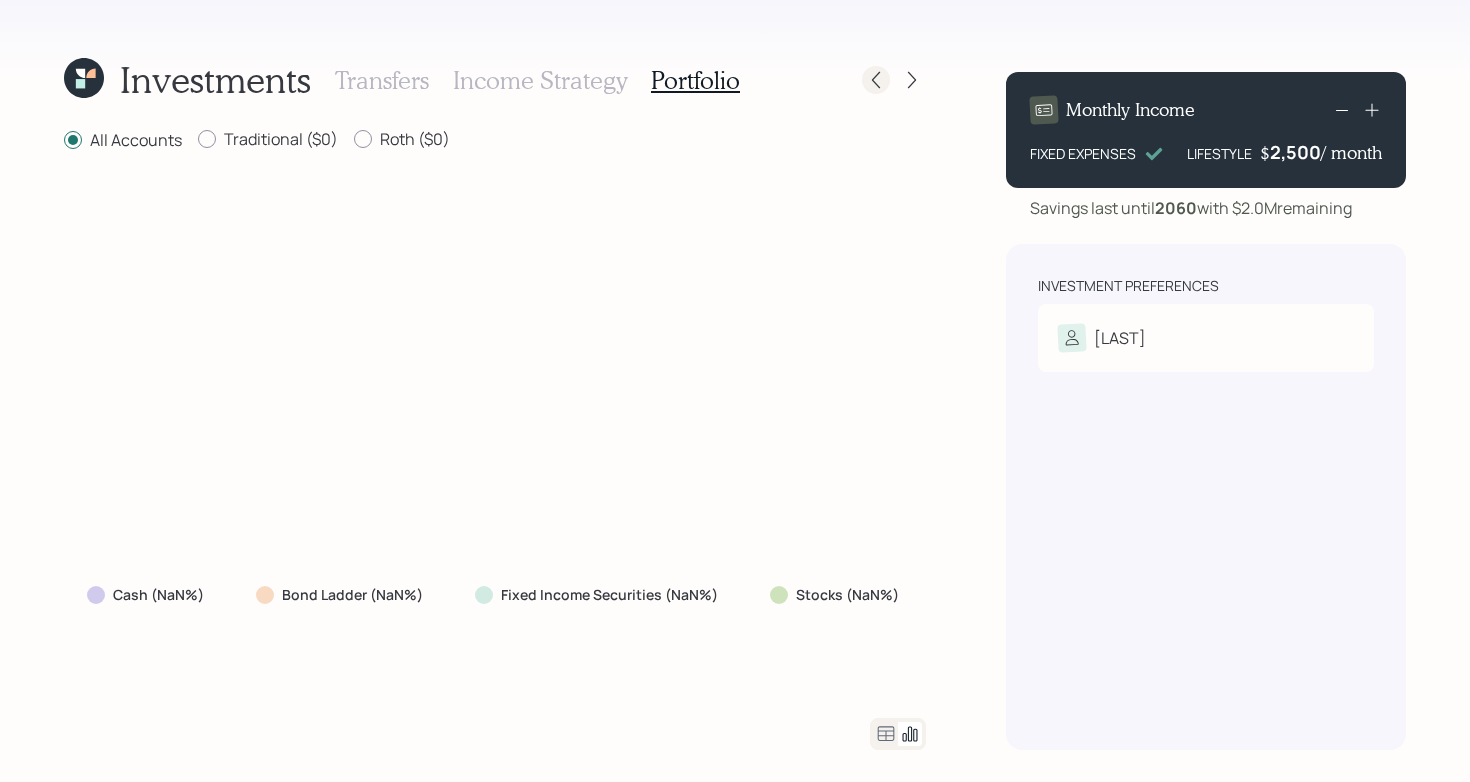 click 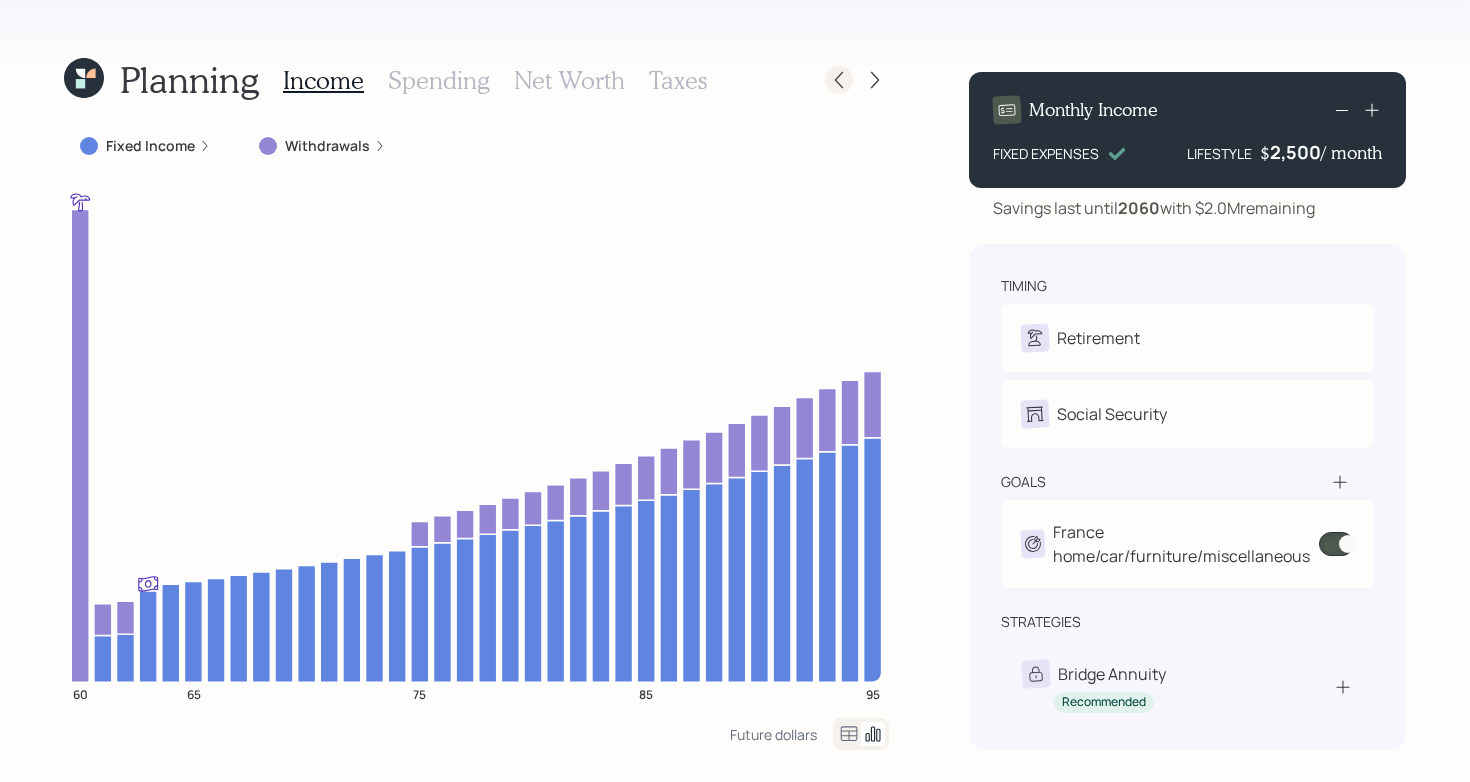 click 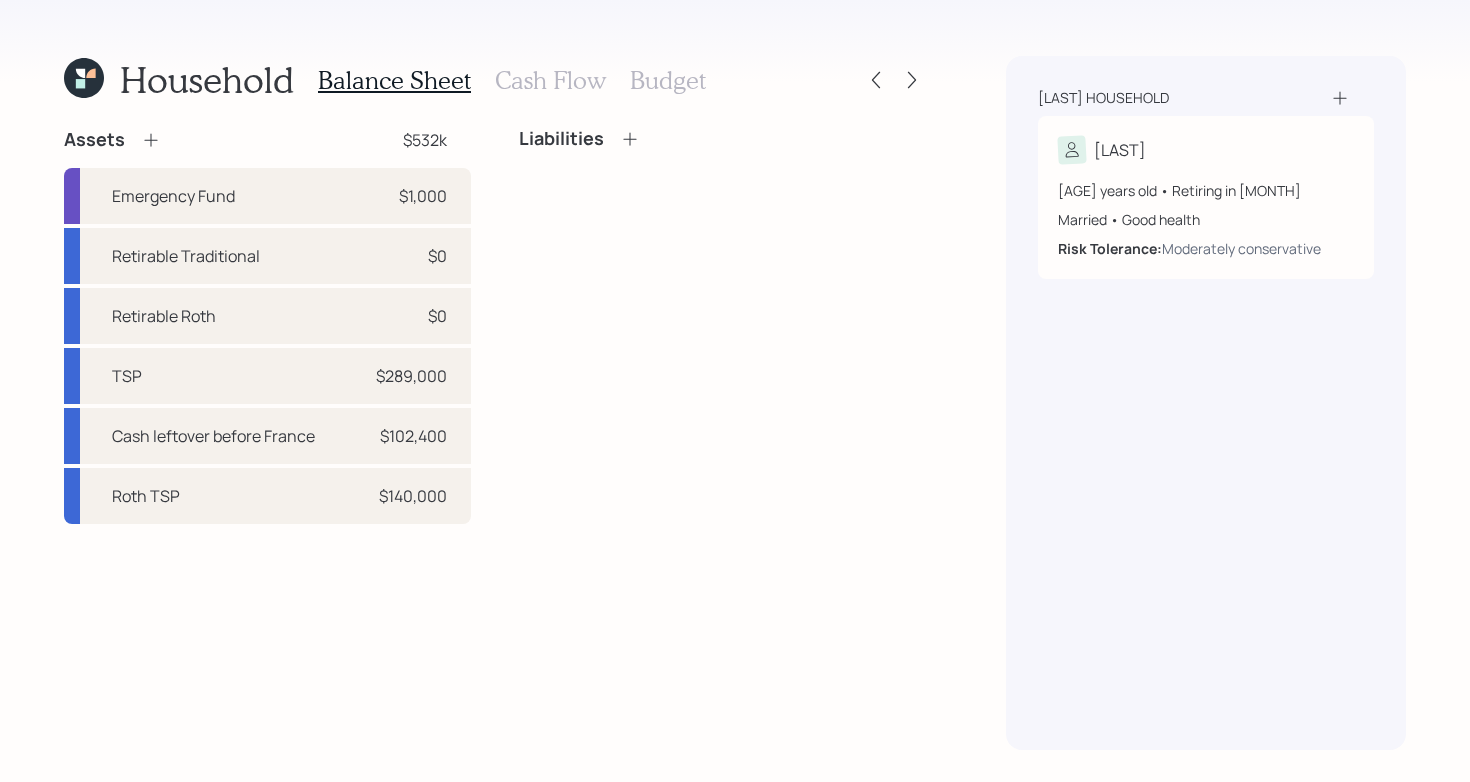 click 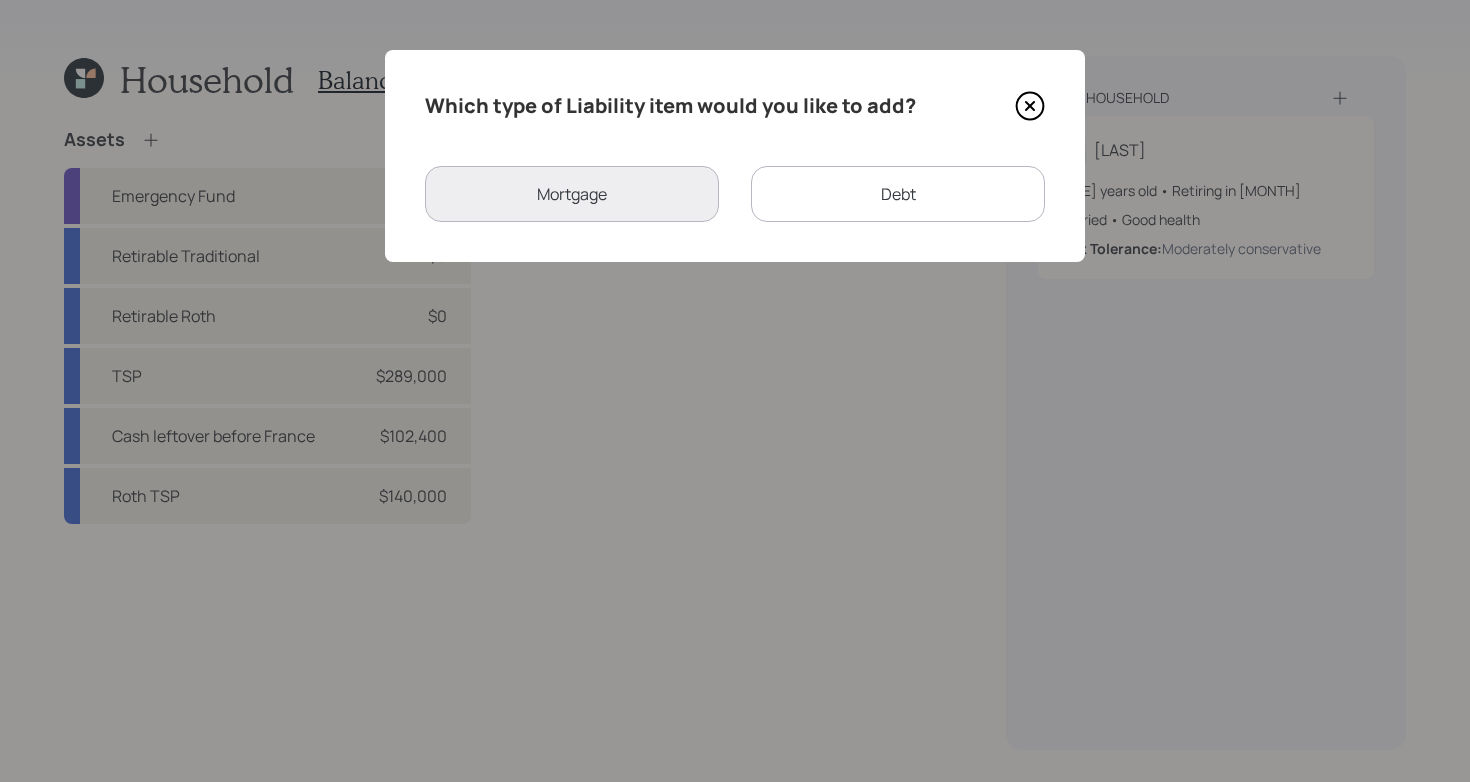 click 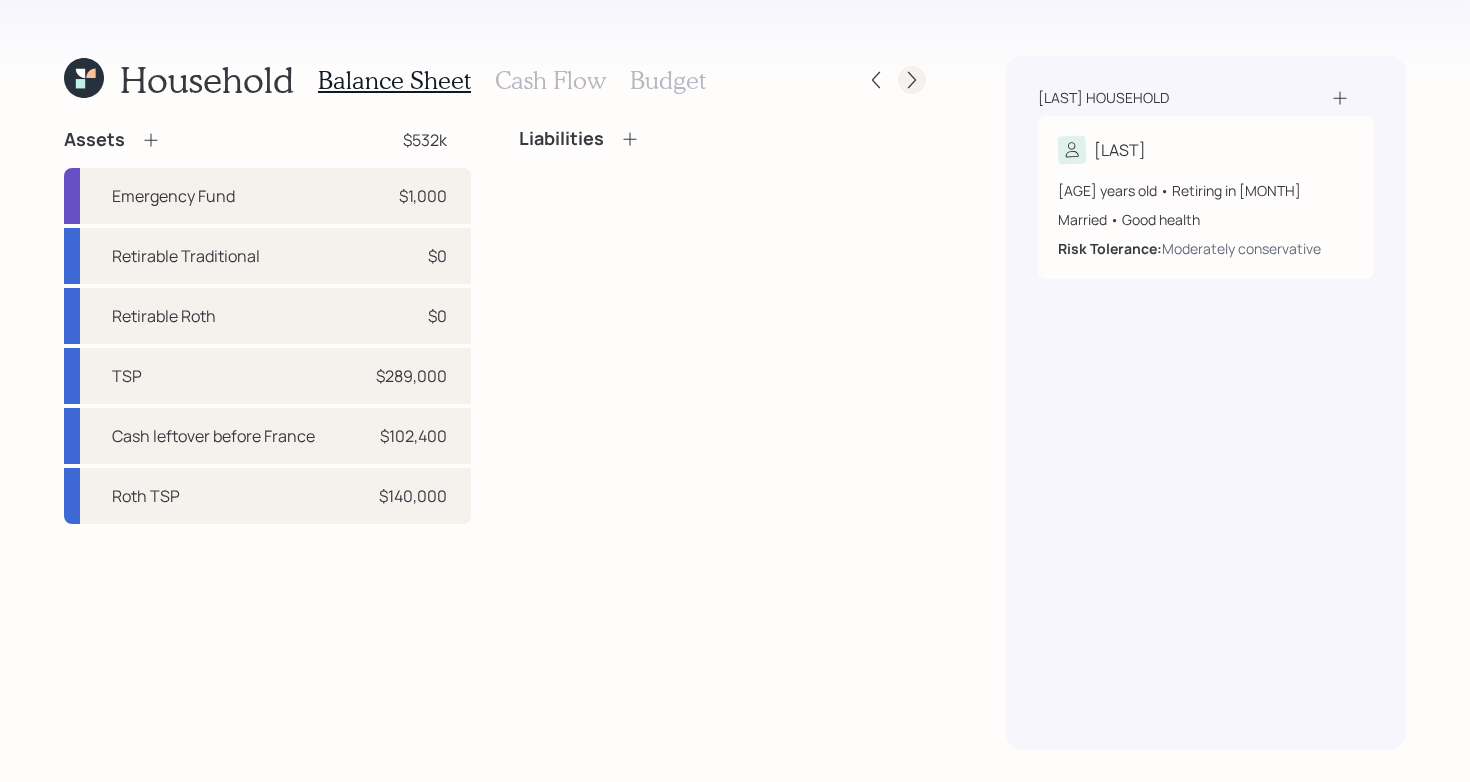 click 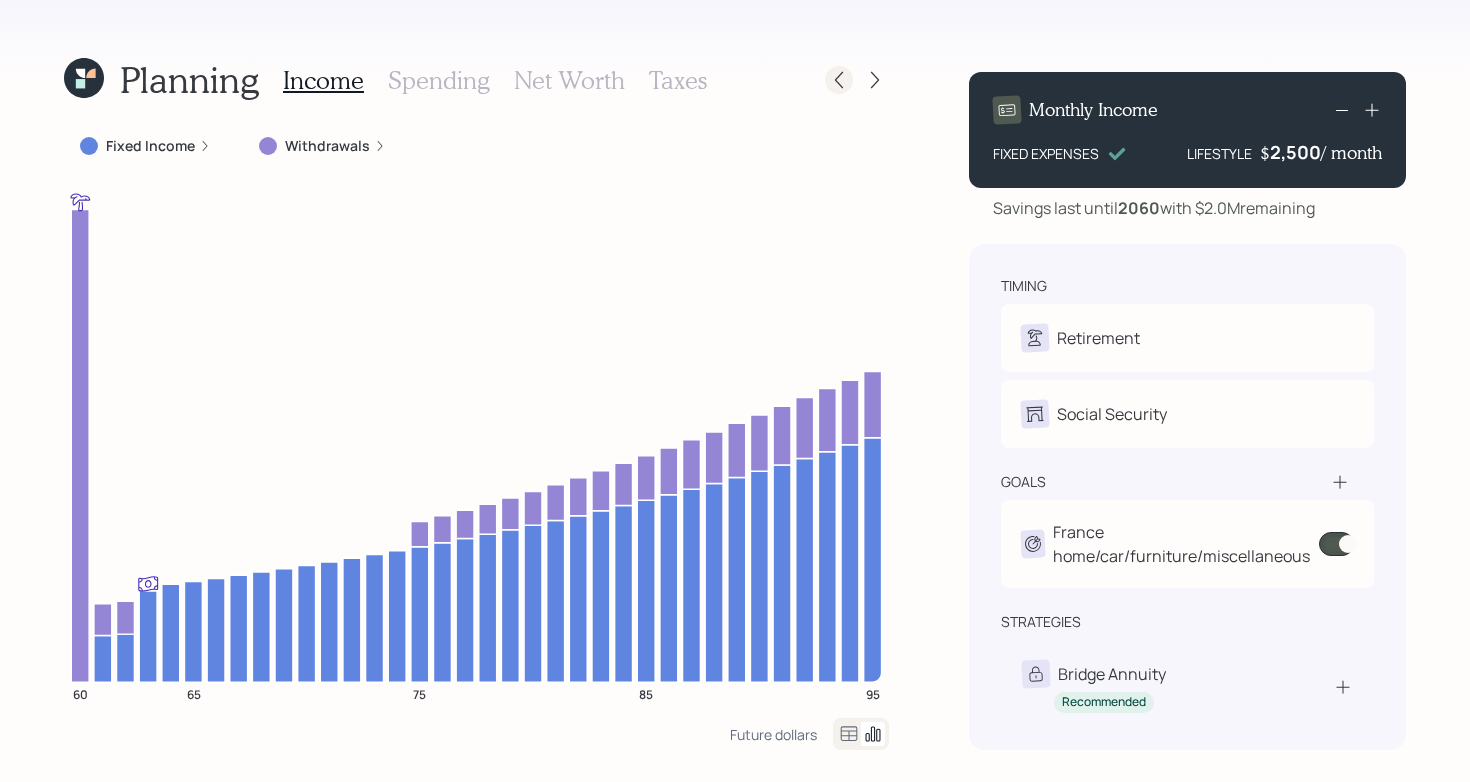 click 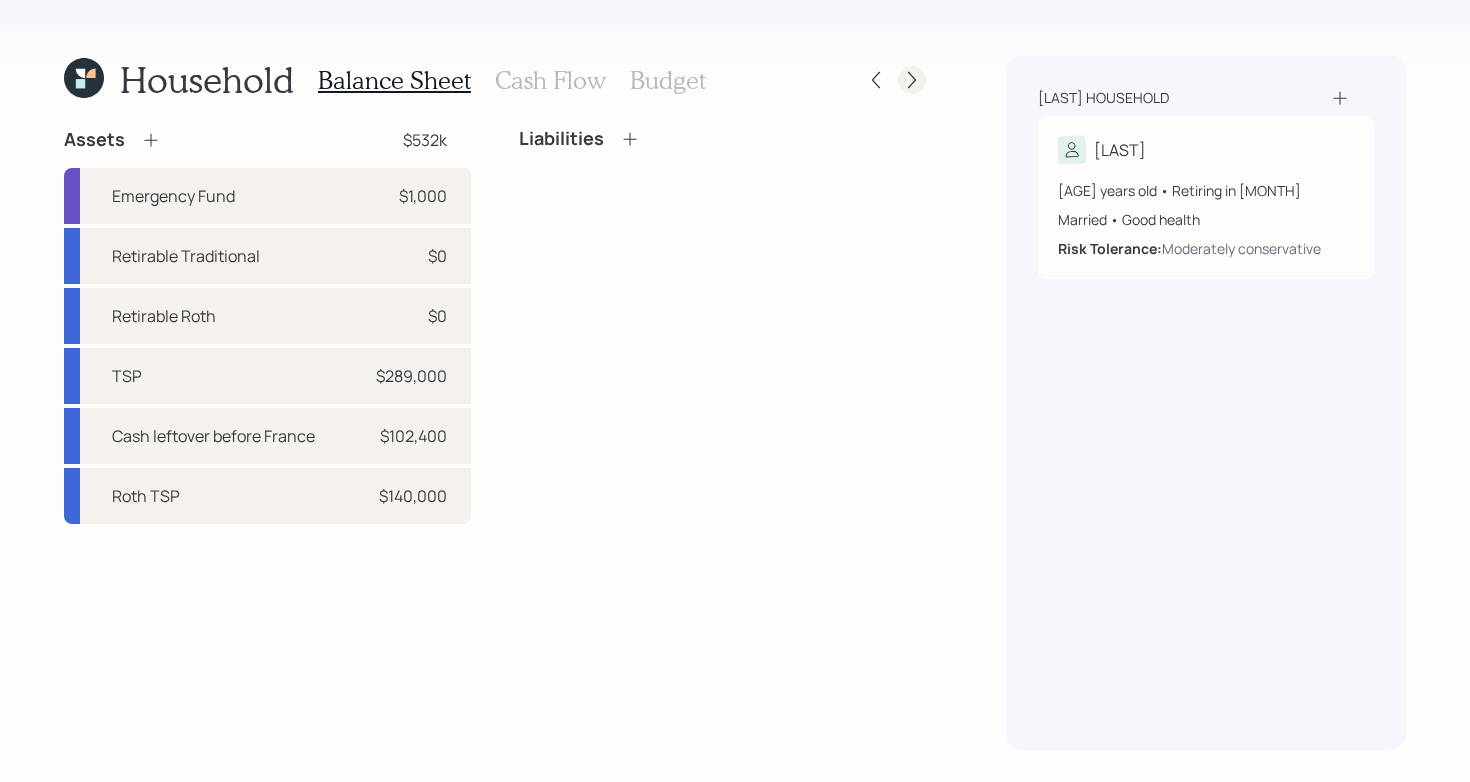 click 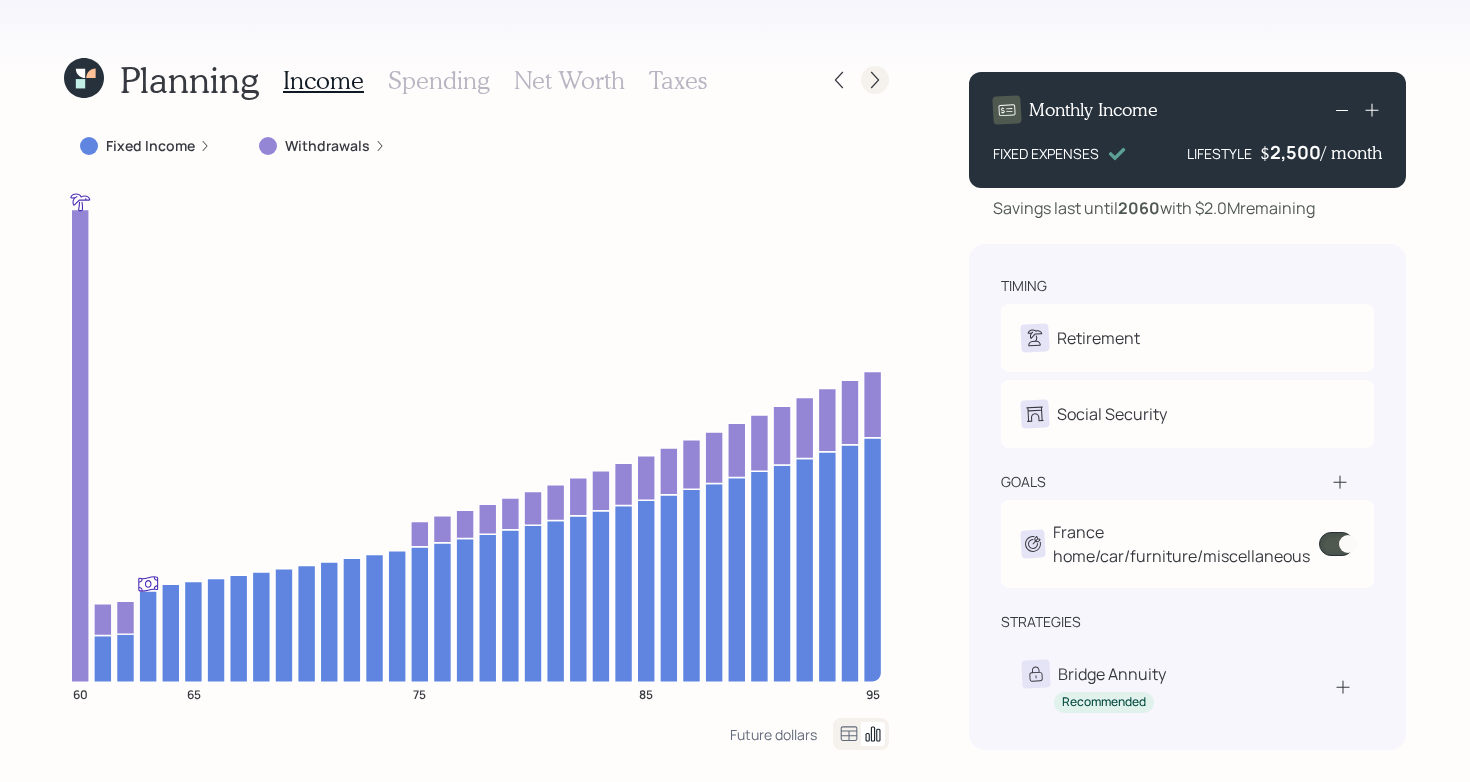 click 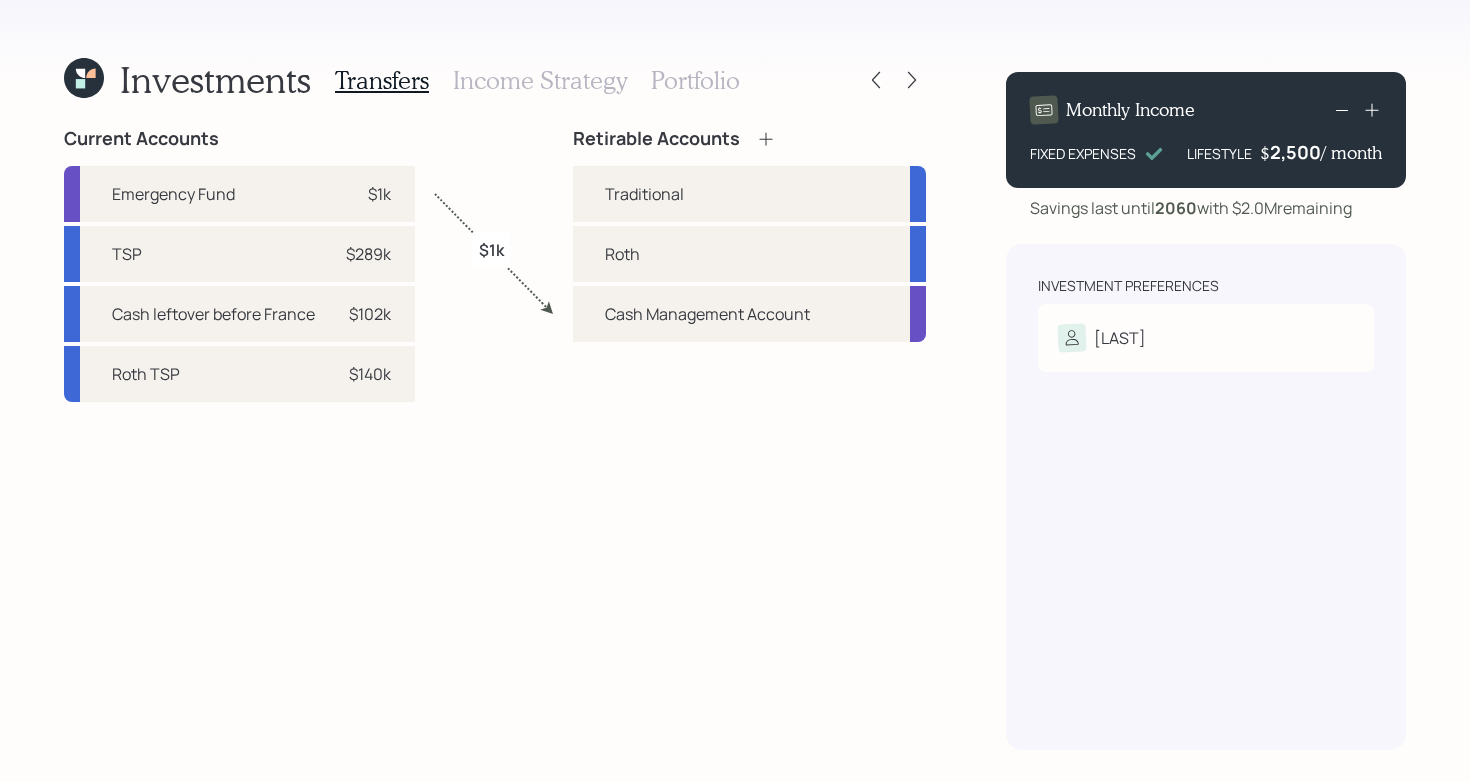 click on "Transfers Income Strategy Portfolio" at bounding box center [537, 80] 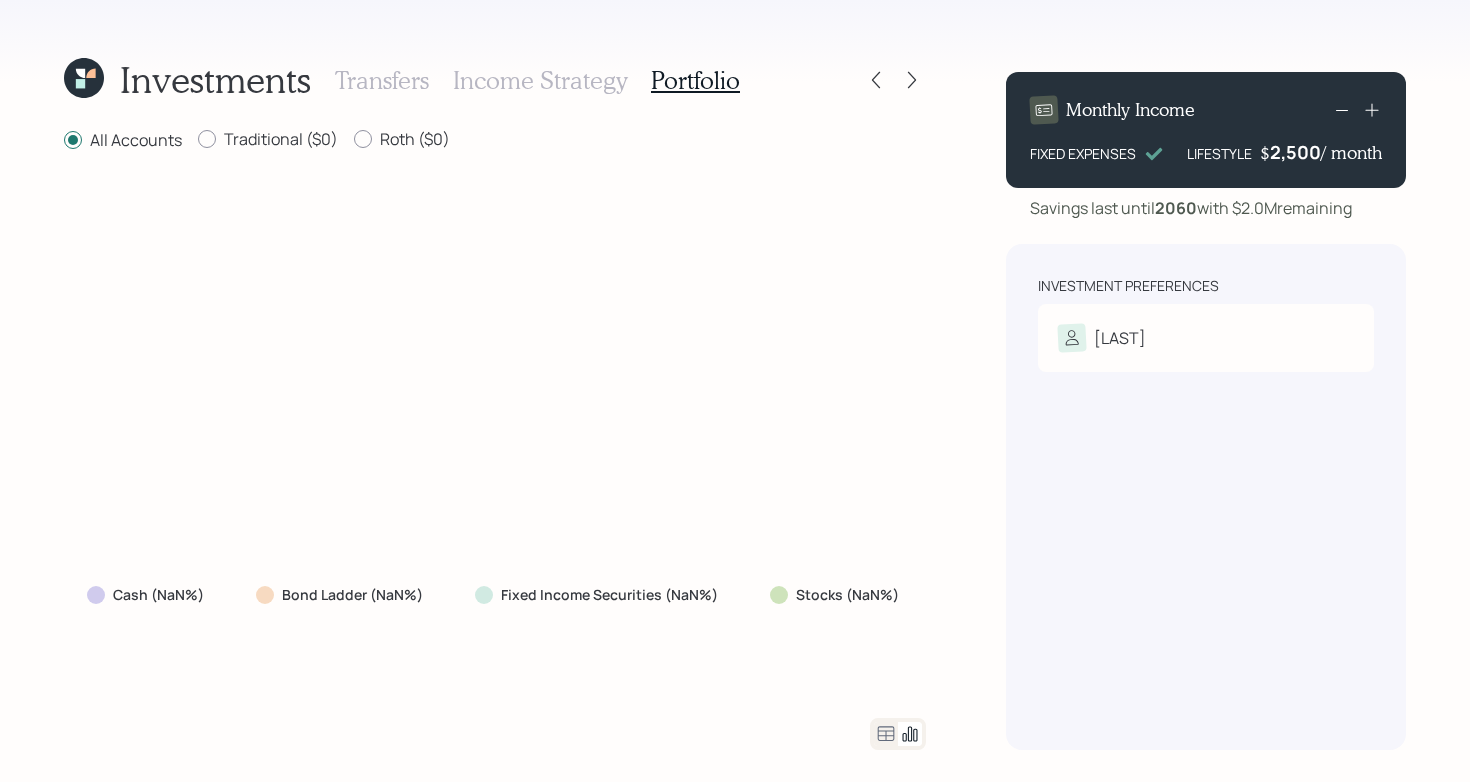 click on "Transfers Income Strategy Portfolio" at bounding box center [537, 80] 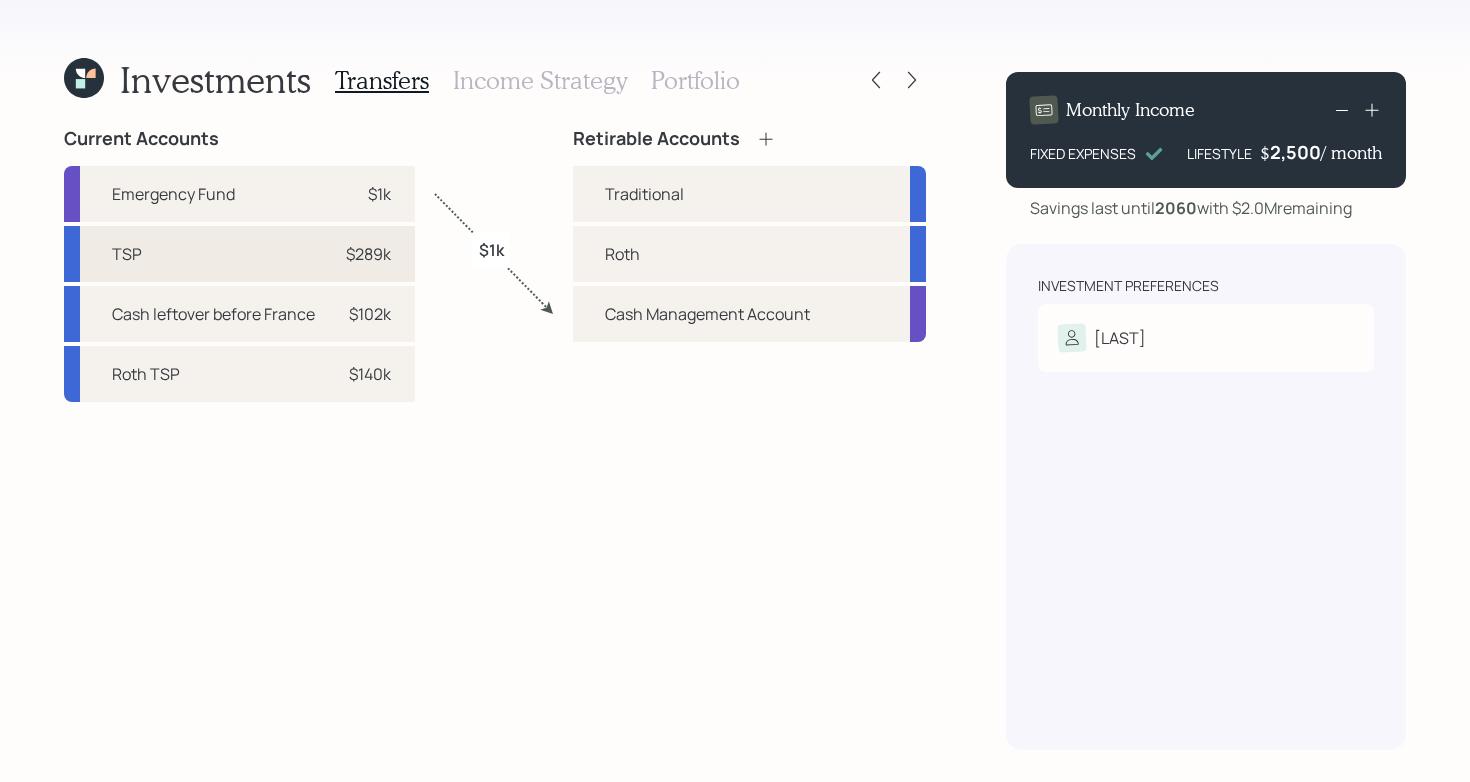 click on "TSP $289k" at bounding box center (239, 254) 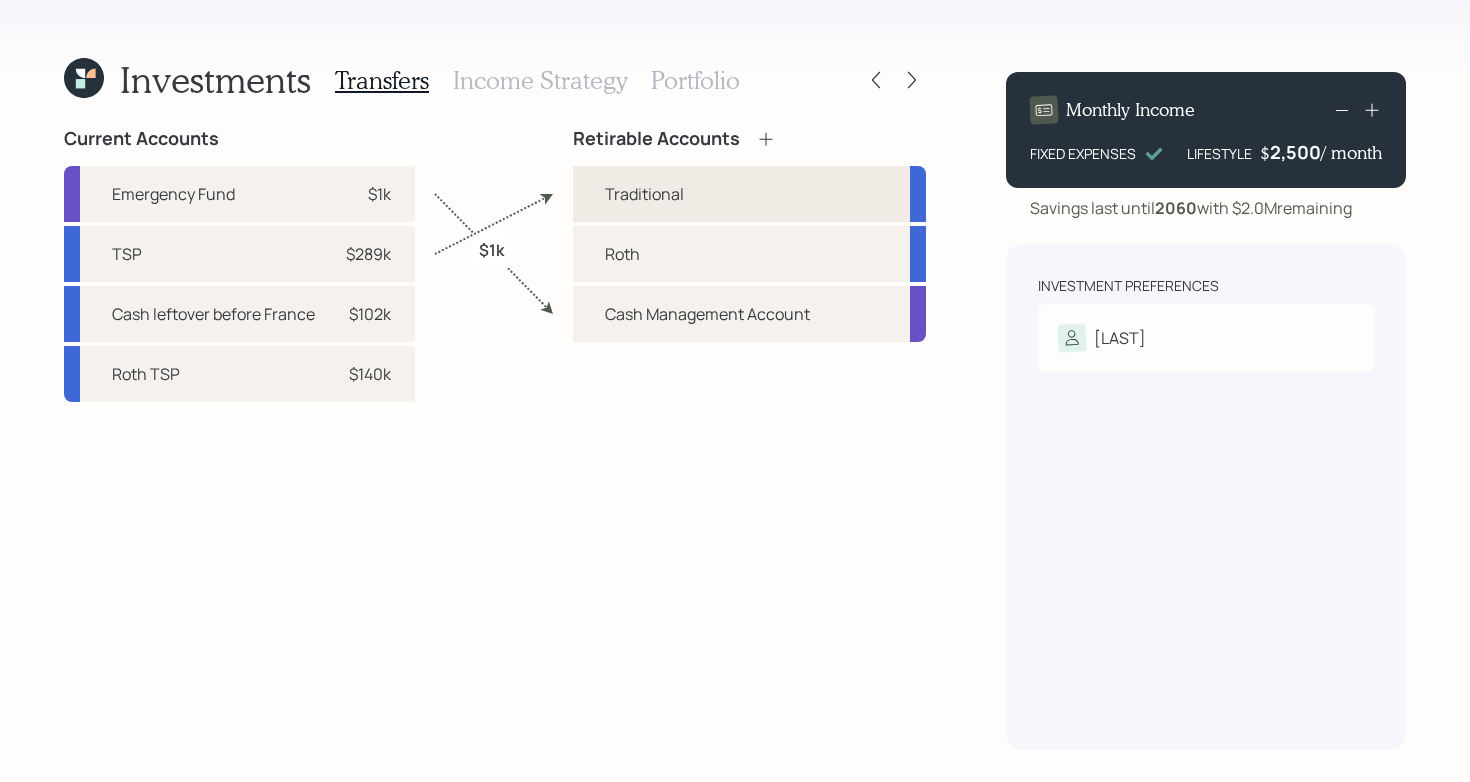 click on "Traditional" at bounding box center (644, 194) 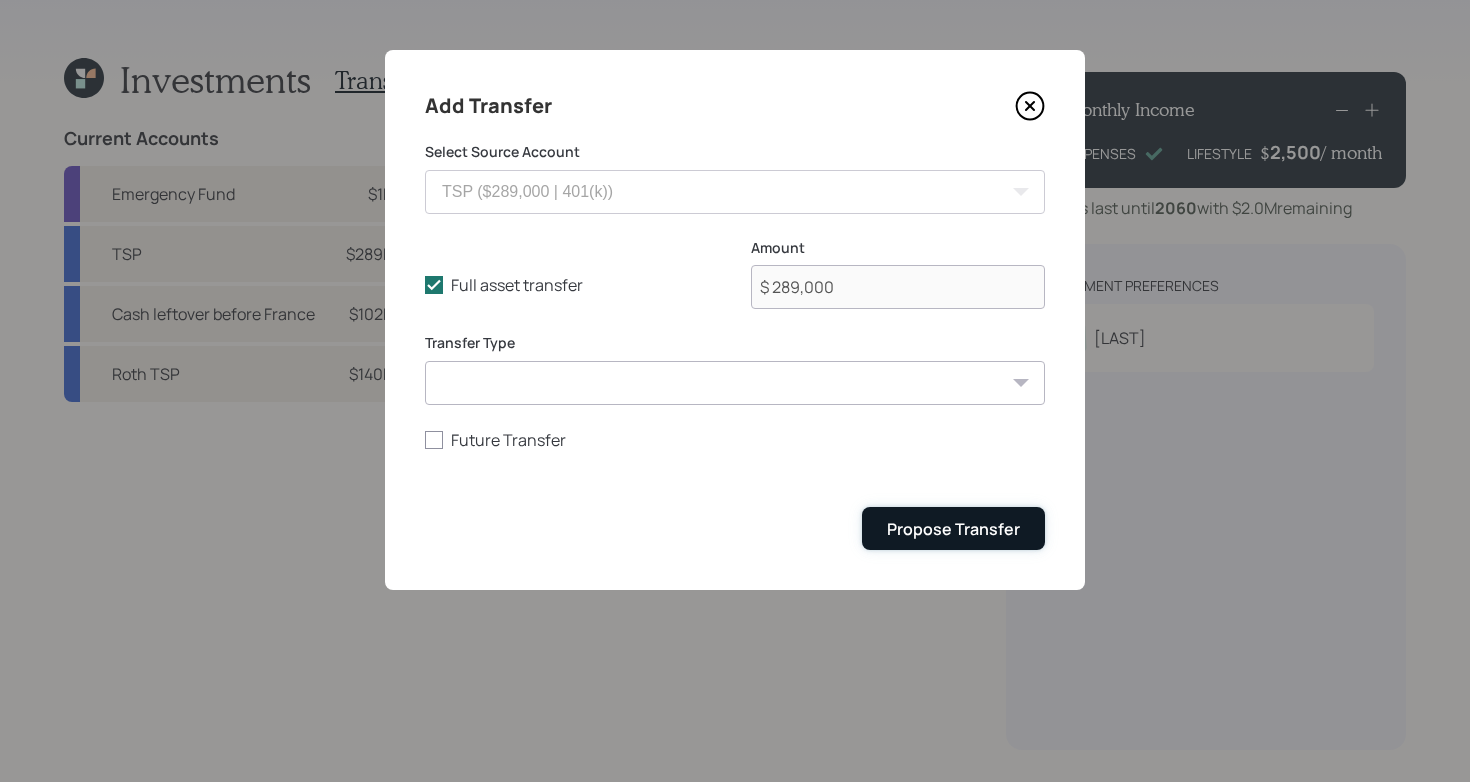 click on "Propose Transfer" at bounding box center (953, 529) 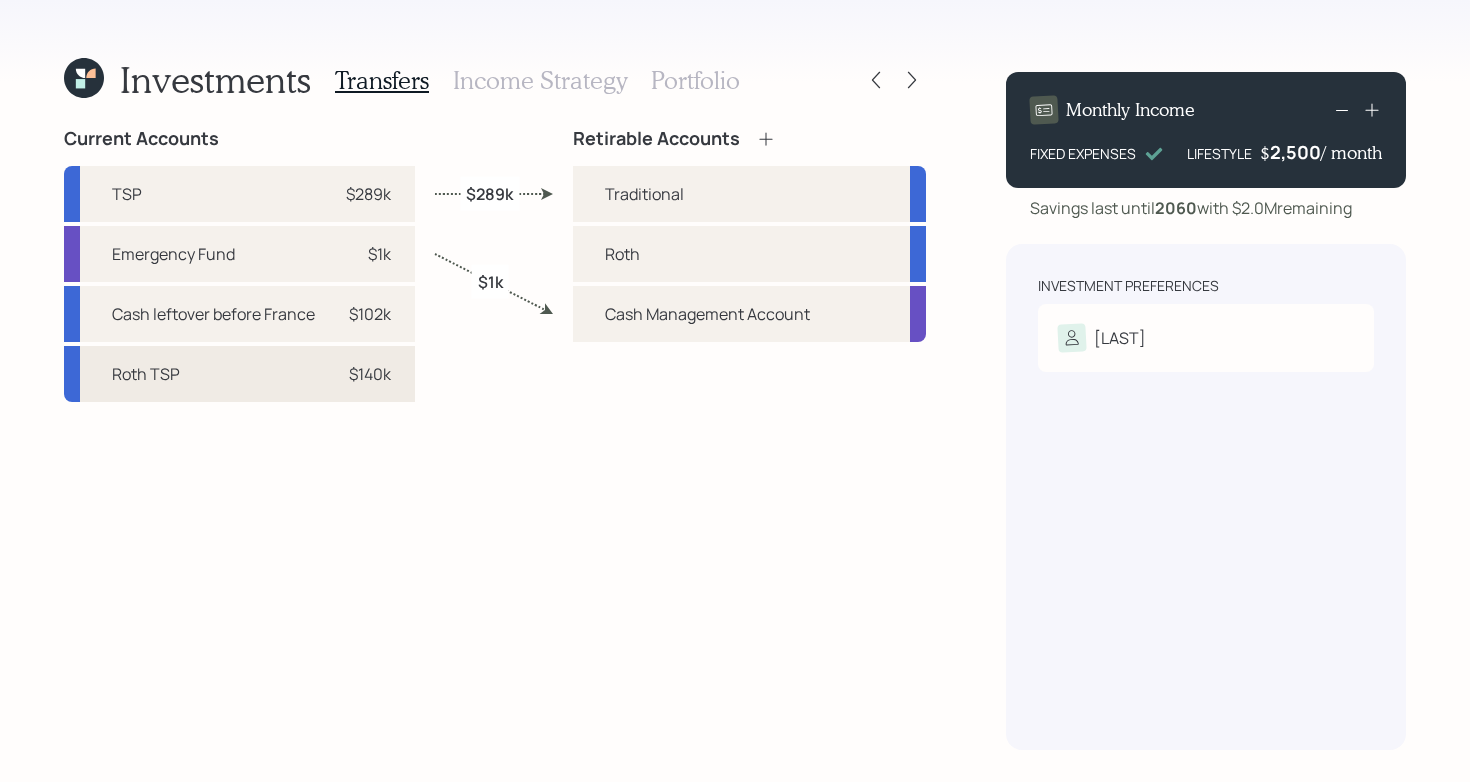 click on "Roth TSP $140k" at bounding box center [239, 374] 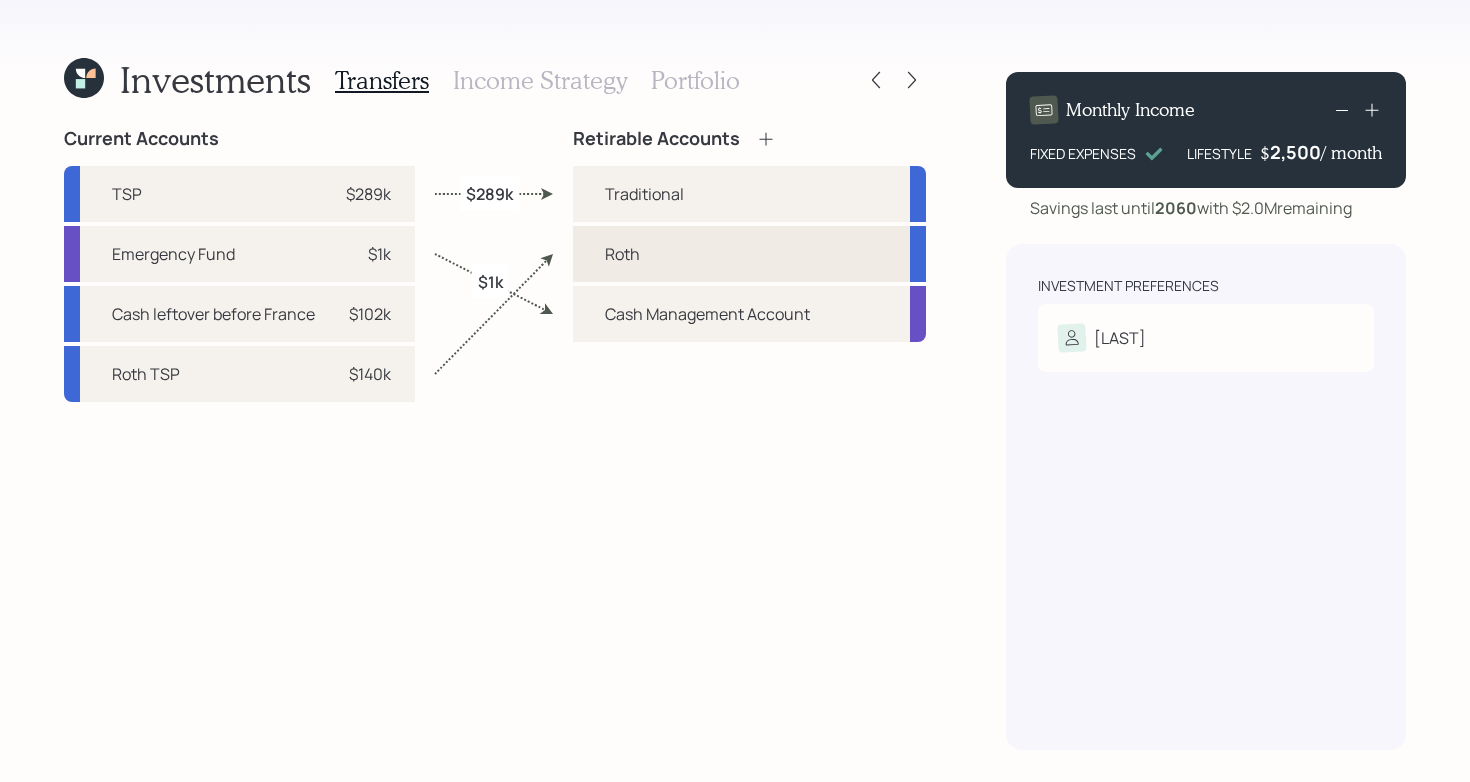click on "Roth" at bounding box center [622, 254] 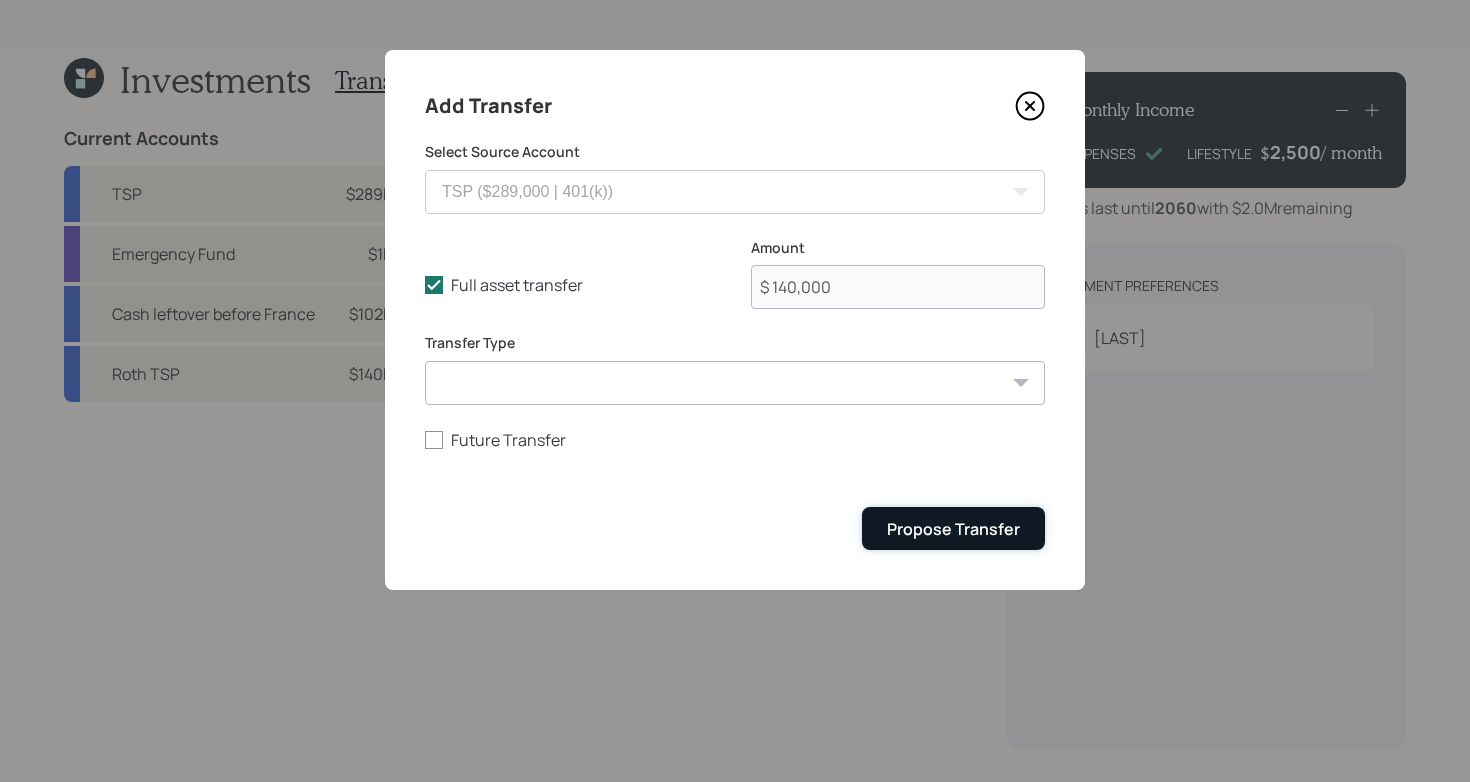 click on "Propose Transfer" at bounding box center (953, 529) 